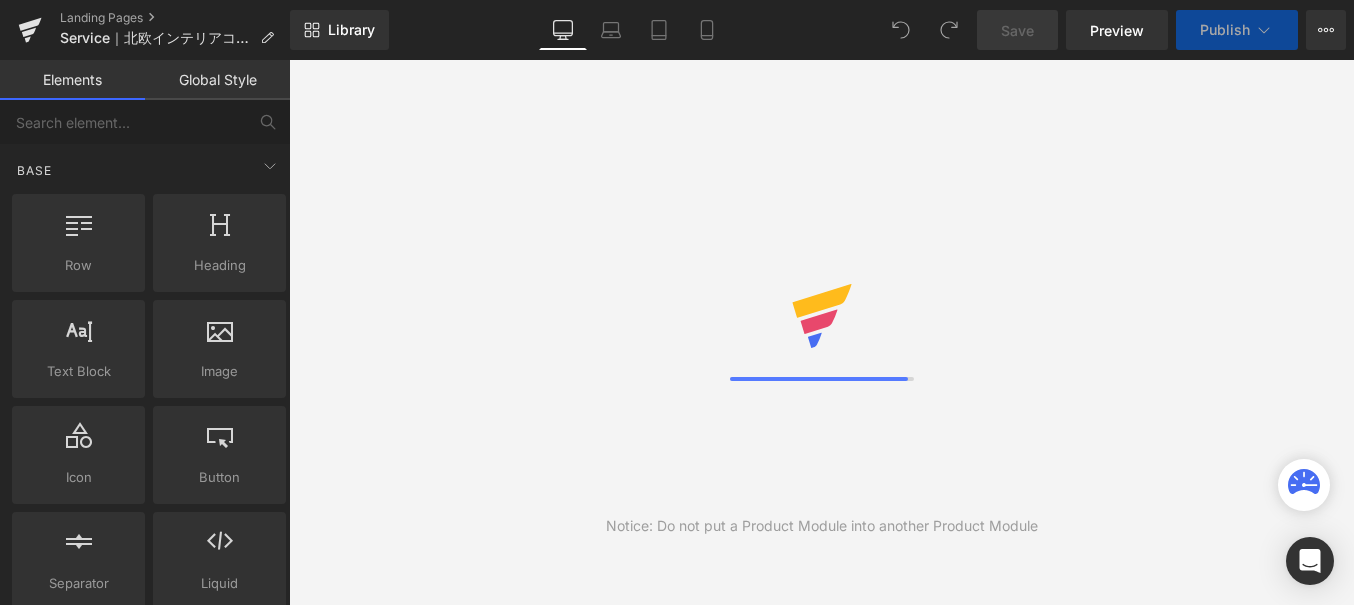 scroll, scrollTop: 0, scrollLeft: 0, axis: both 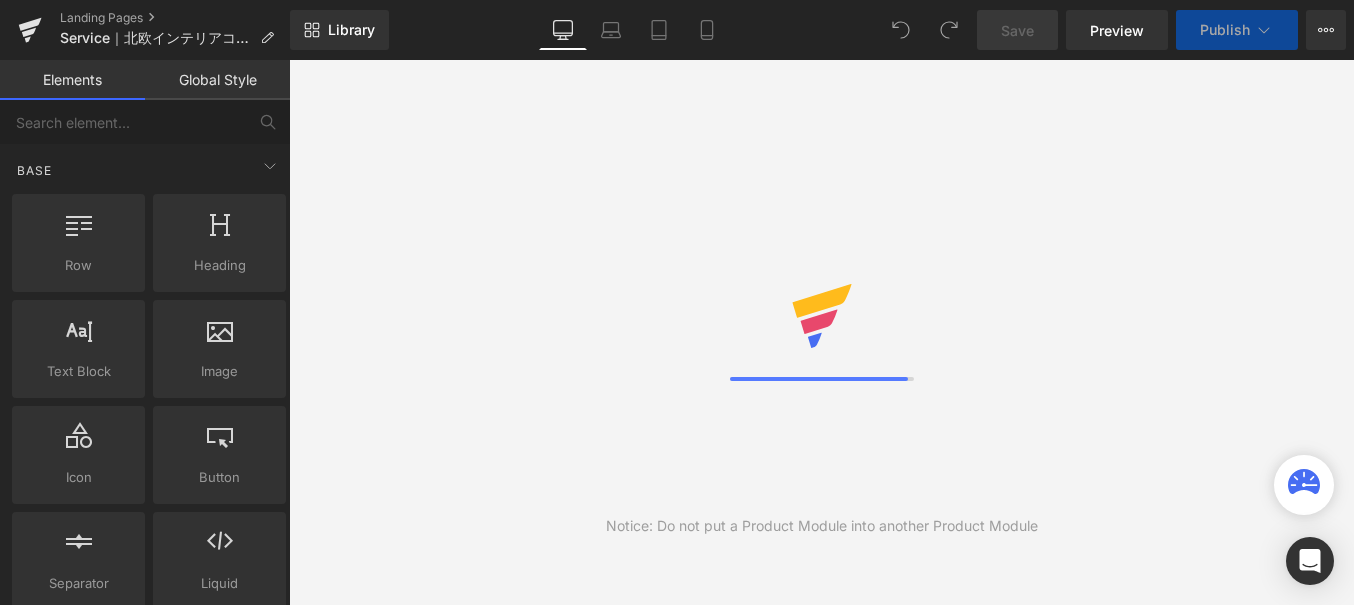 click on "Library Desktop Desktop Laptop Tablet Mobile Save Preview Publish Scheduled View Live Page View with current Template Save Template to Library Schedule Publish  Optimize  Publish Settings Shortcuts  Your page can’t be published   You've reached the maximum number of published pages on your plan  (0/0).  You need to upgrade your plan or unpublish all your pages to get 1 publish slot.   Unpublish pages   Upgrade plan" at bounding box center [822, 30] 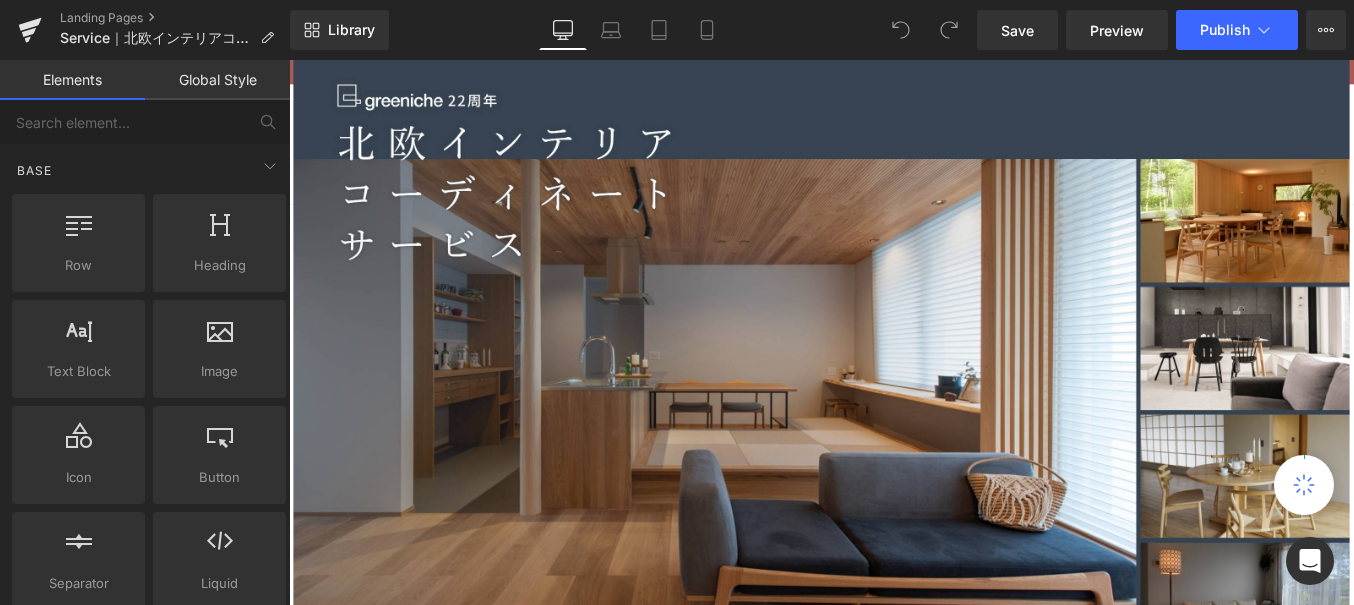 click on "Library Desktop Desktop Laptop Tablet Mobile Save Preview Publish Scheduled View Live Page View with current Template Save Template to Library Schedule Publish  Optimize  Publish Settings Shortcuts  Your page can’t be published   You've reached the maximum number of published pages on your plan  (0/0).  You need to upgrade your plan or unpublish all your pages to get 1 publish slot.   Unpublish pages   Upgrade plan" at bounding box center (822, 30) 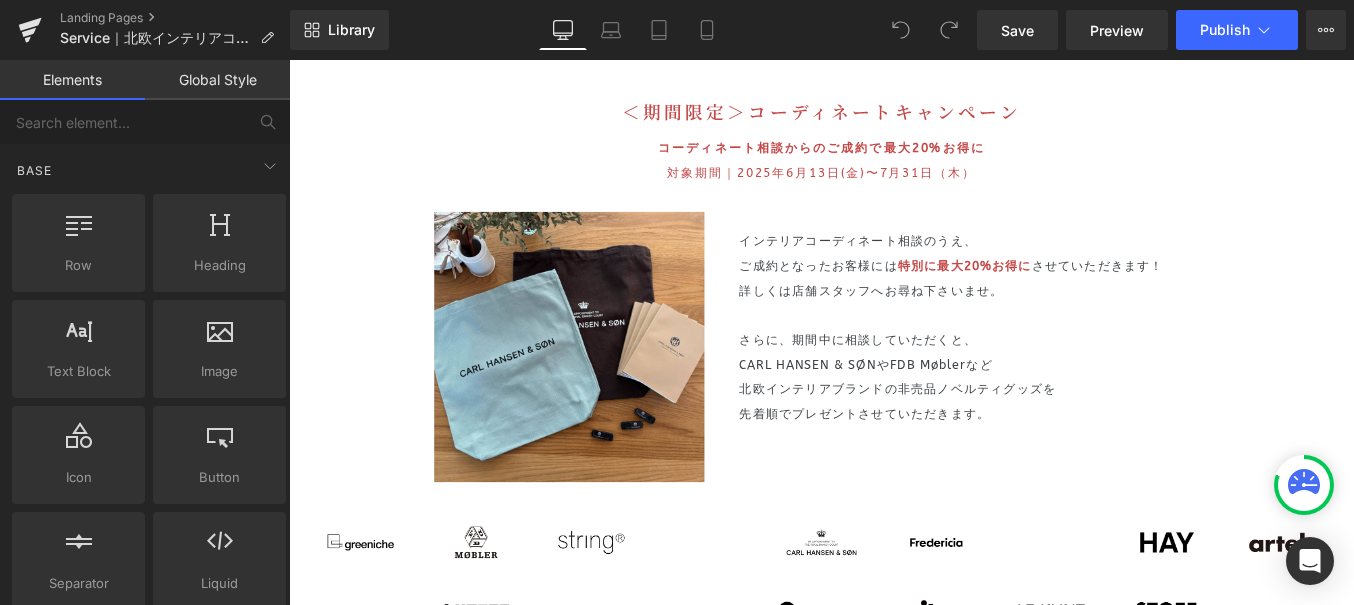scroll, scrollTop: 7759, scrollLeft: 0, axis: vertical 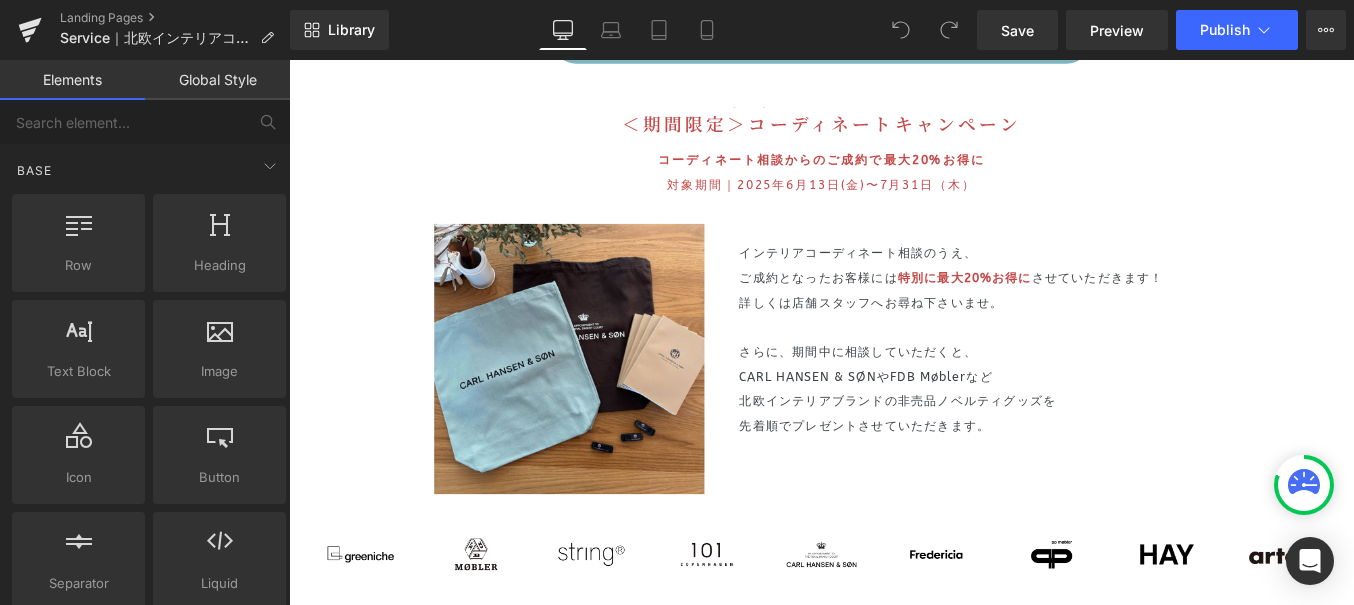 click on "ご成約となったお客様には 特別に最大20%お得に させていただきます！ 詳しくは店舗スタッフへお尋ね下さいませ。" at bounding box center [1107, 322] 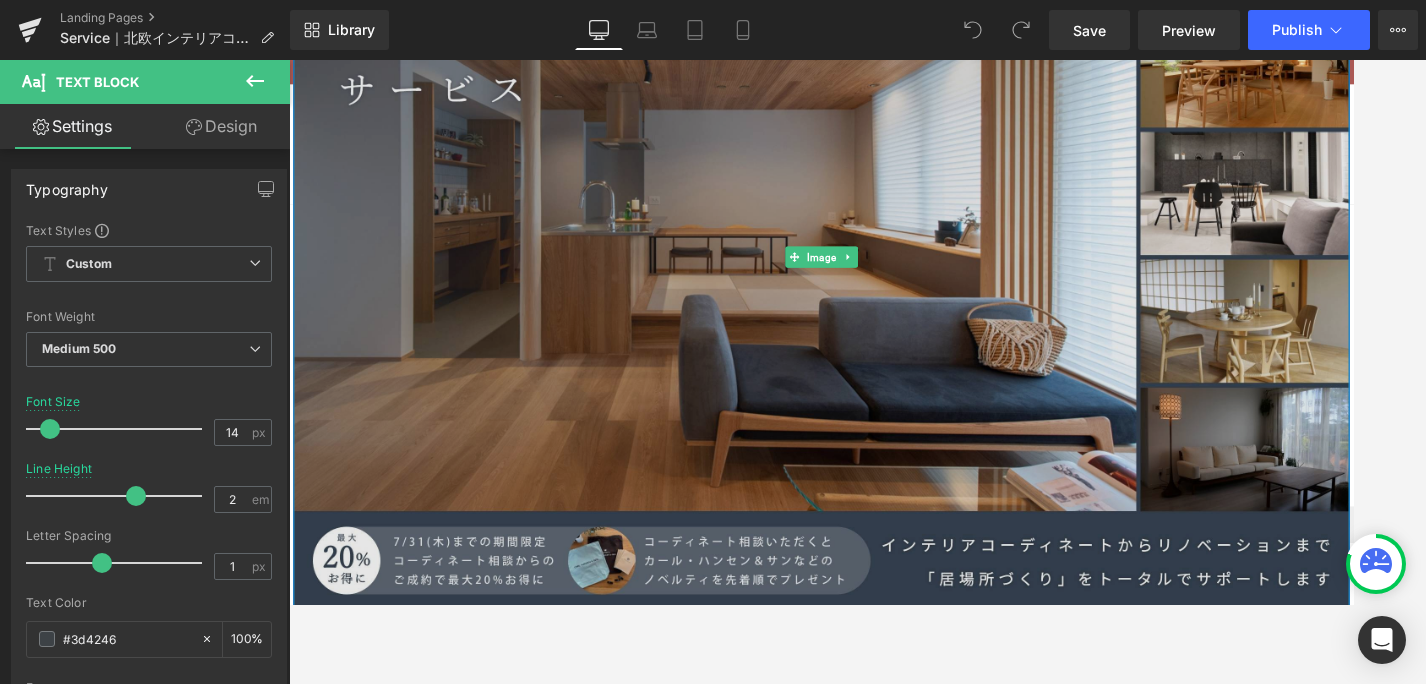 scroll, scrollTop: 0, scrollLeft: 0, axis: both 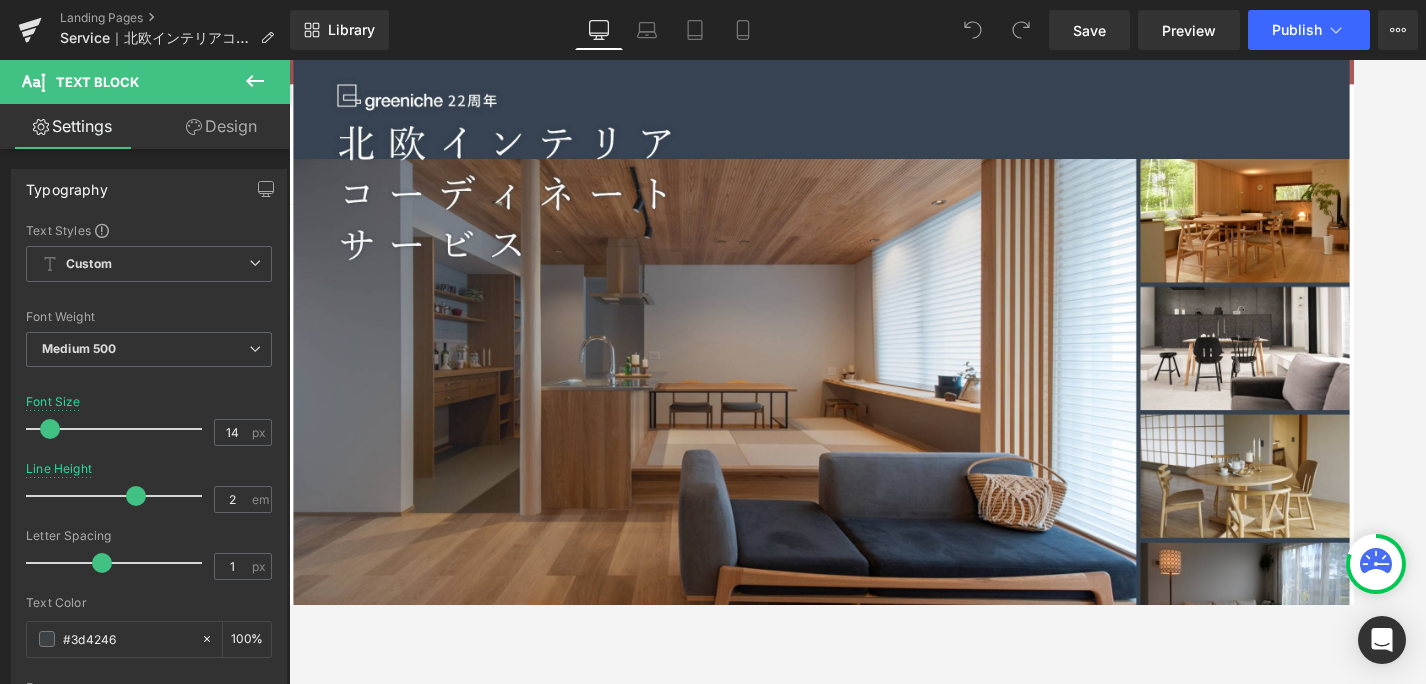click on "Library Desktop Desktop Laptop Tablet Mobile Save Preview Publish Scheduled View Live Page View with current Template Save Template to Library Schedule Publish  Optimize  Publish Settings Shortcuts  Your page can’t be published   You've reached the maximum number of published pages on your plan  (0/0).  You need to upgrade your plan or unpublish all your pages to get 1 publish slot.   Unpublish pages   Upgrade plan" at bounding box center [858, 30] 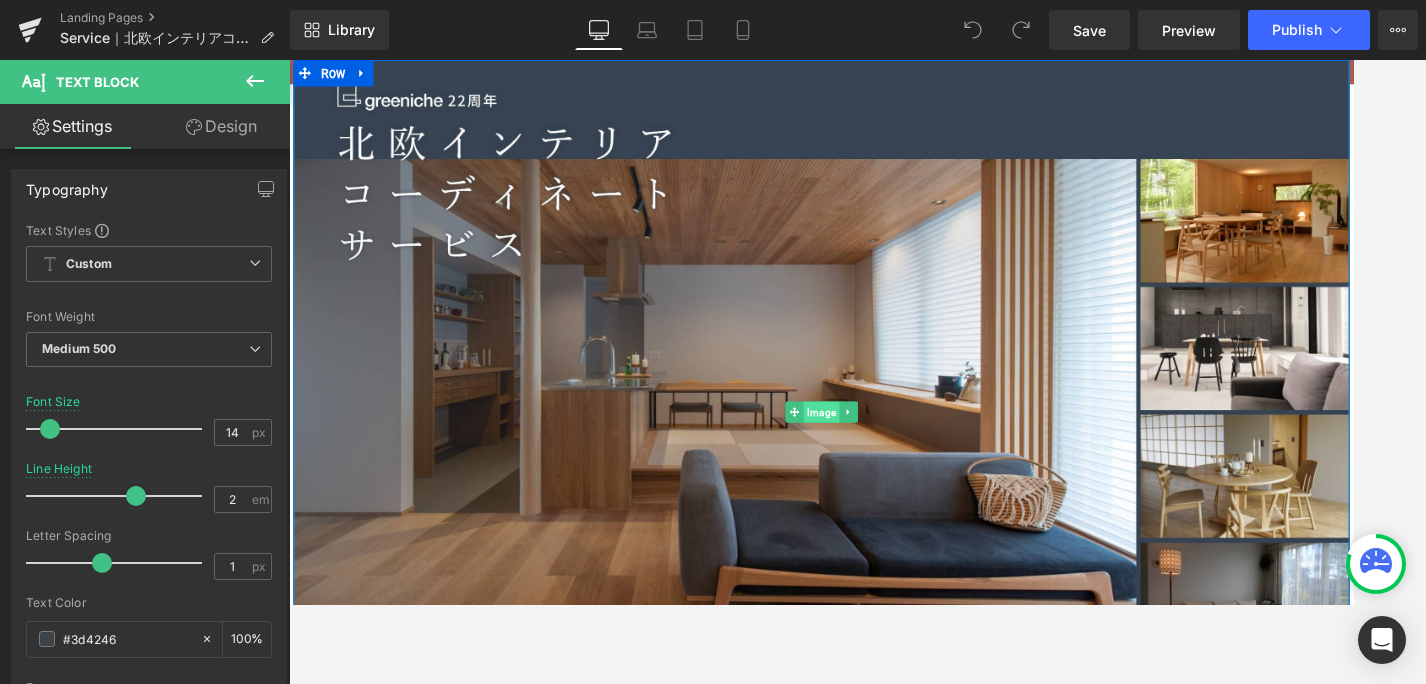 click on "Image" at bounding box center (894, 460) 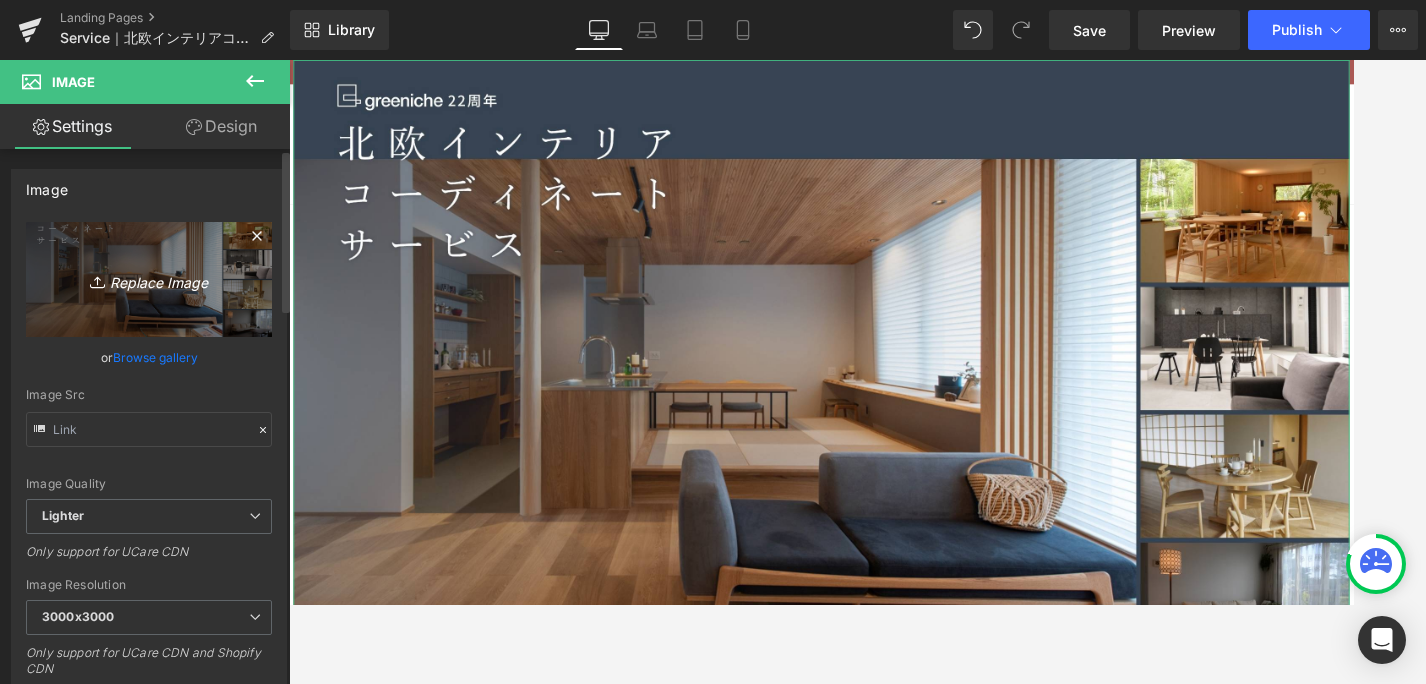 click on "Replace Image" at bounding box center [149, 279] 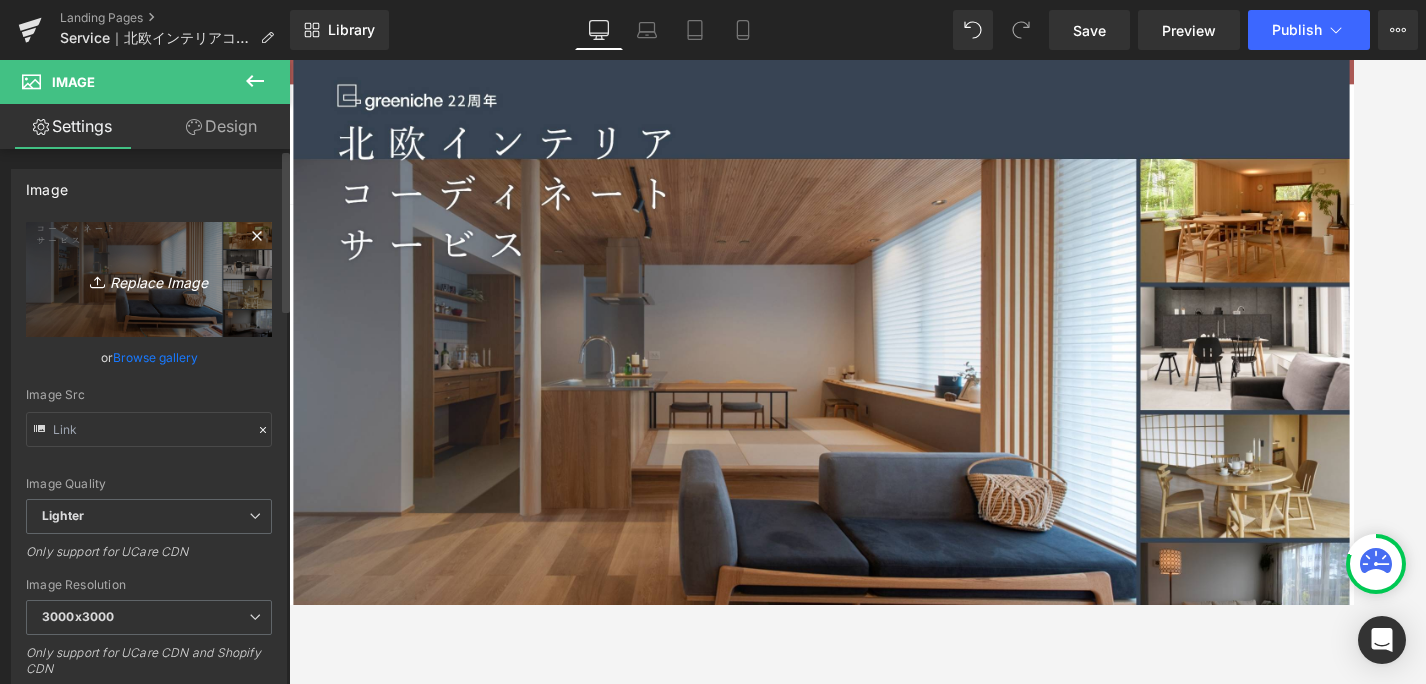 type on "C:\fakepath\[FILENAME]" 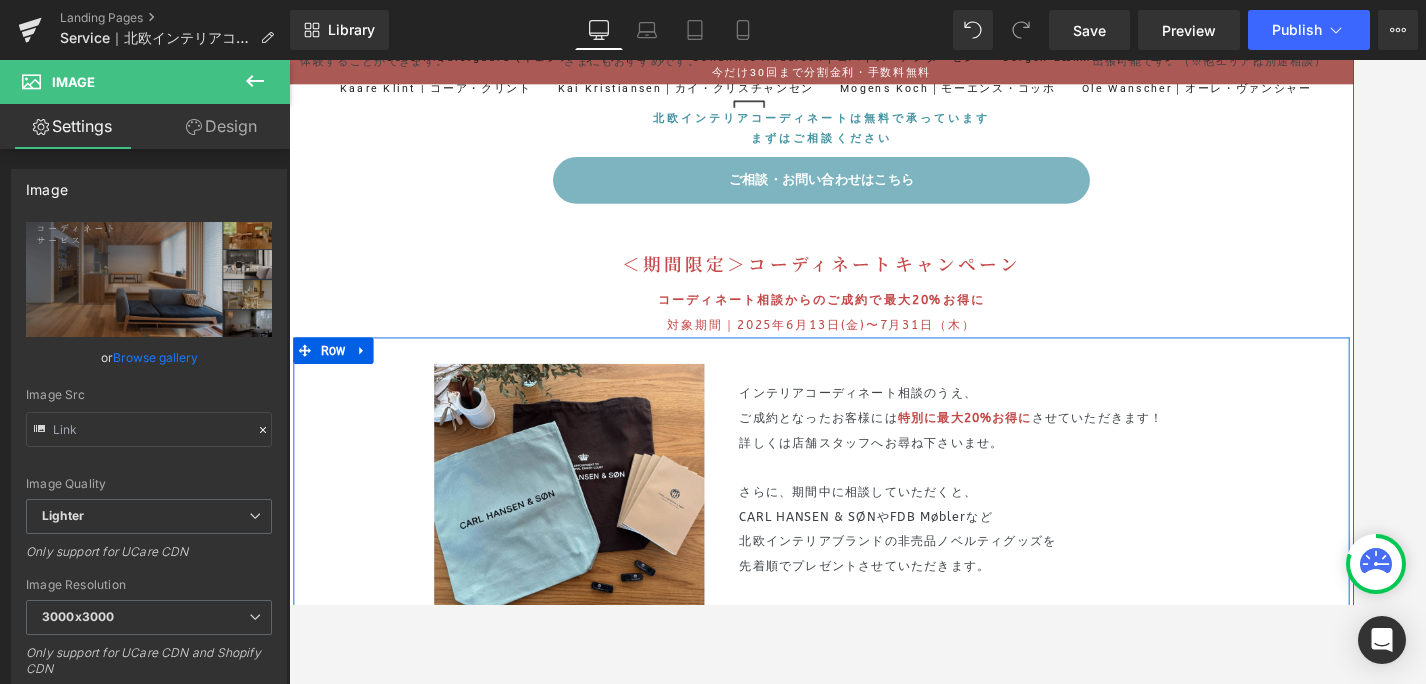 scroll, scrollTop: 7599, scrollLeft: 0, axis: vertical 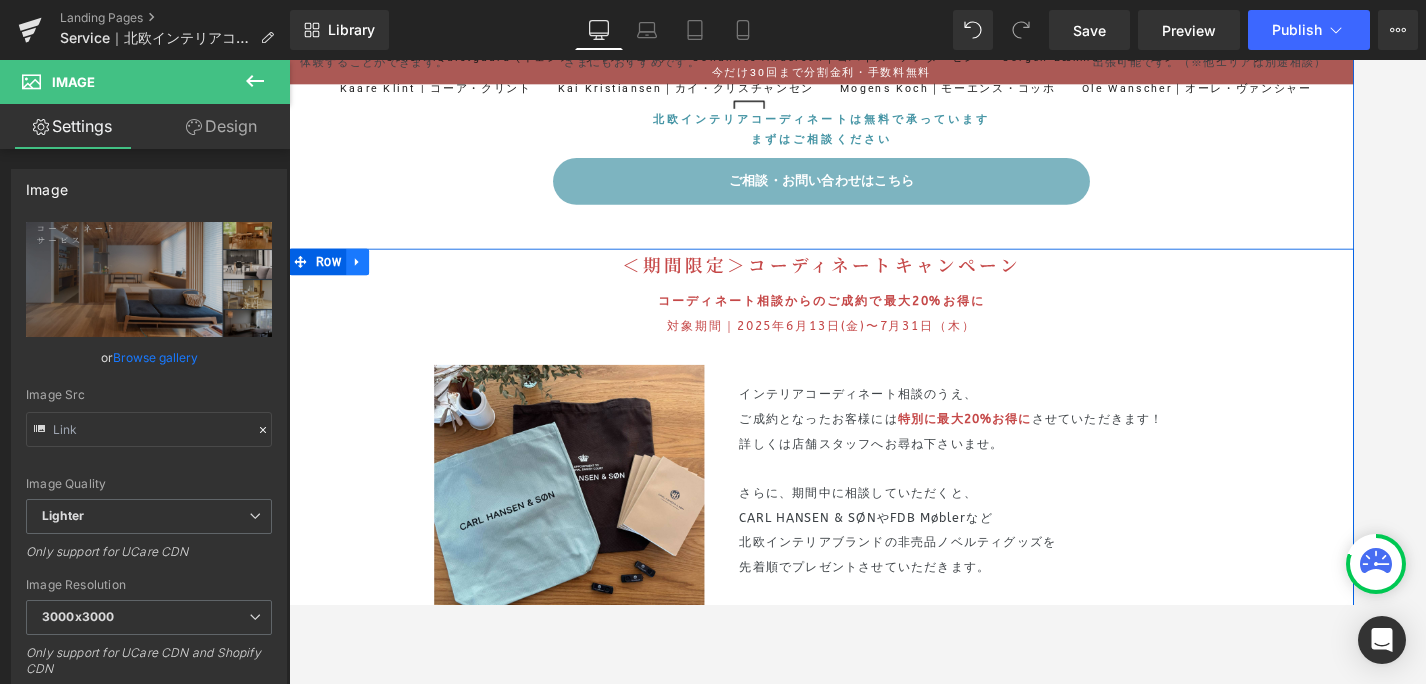 click 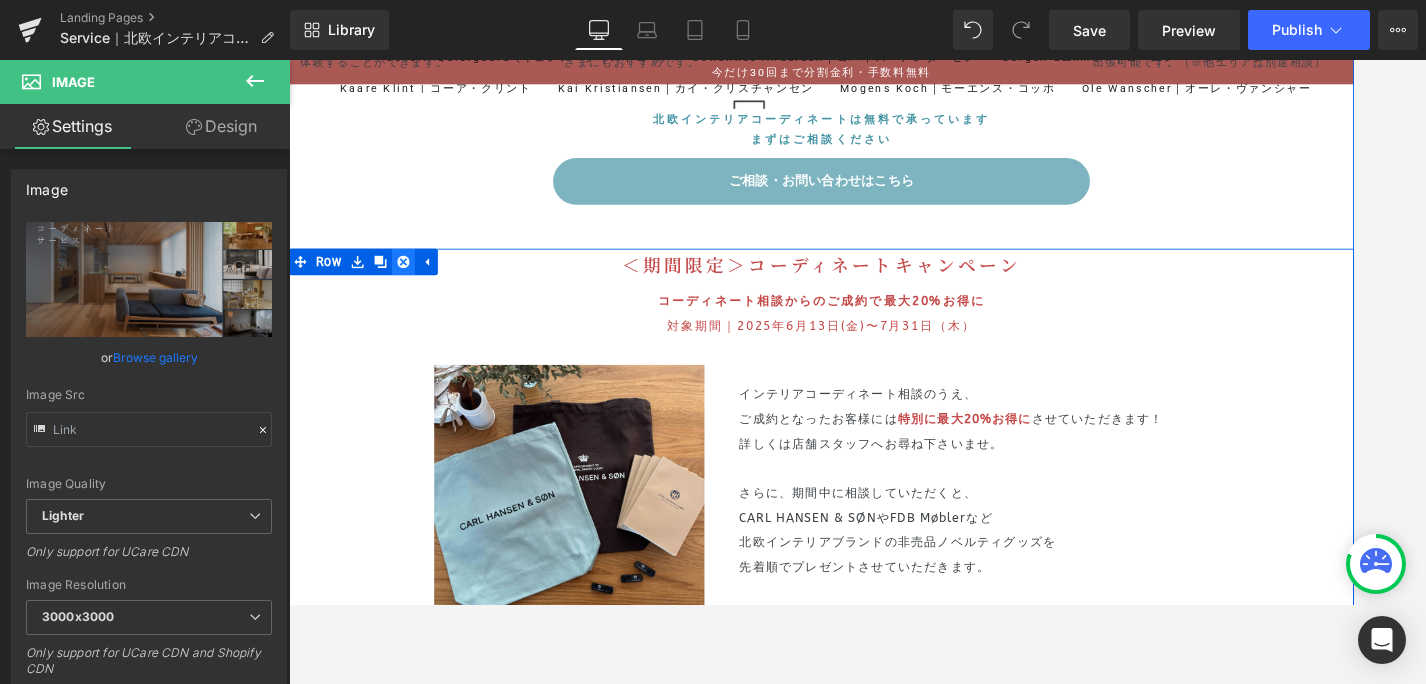click 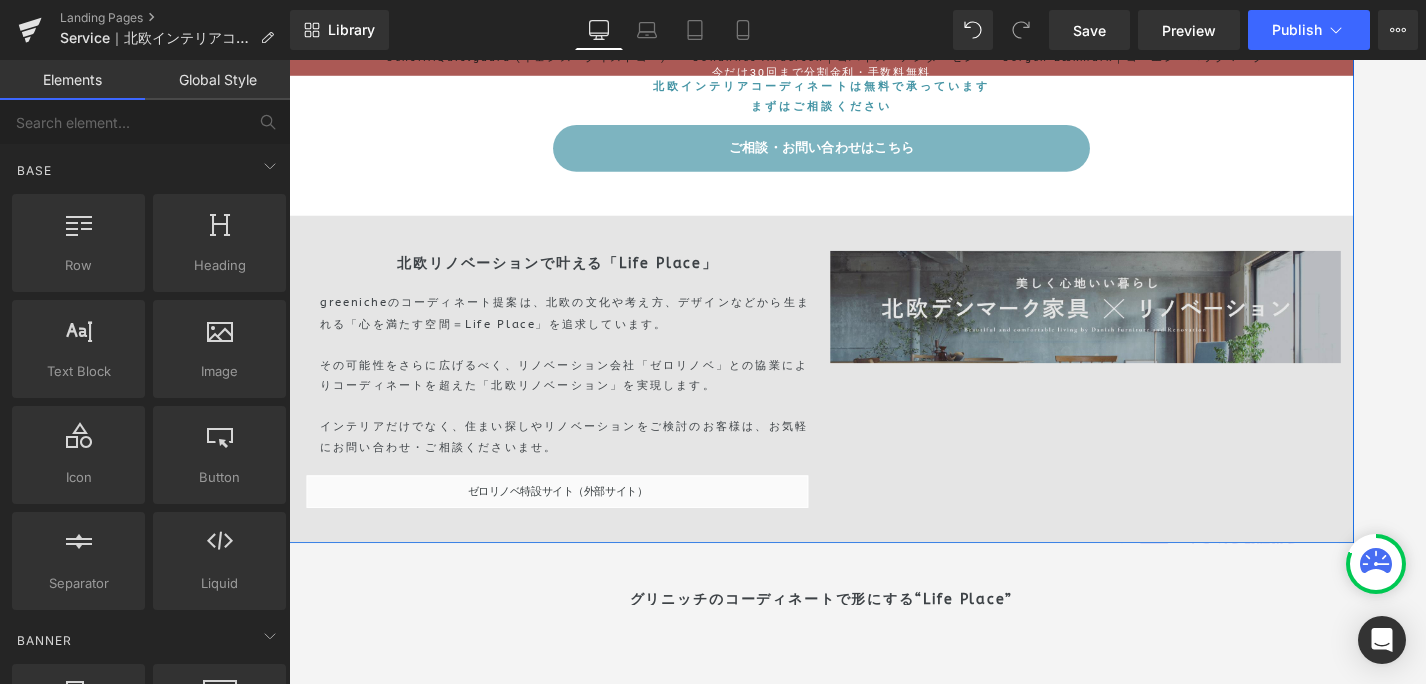scroll, scrollTop: 7625, scrollLeft: 0, axis: vertical 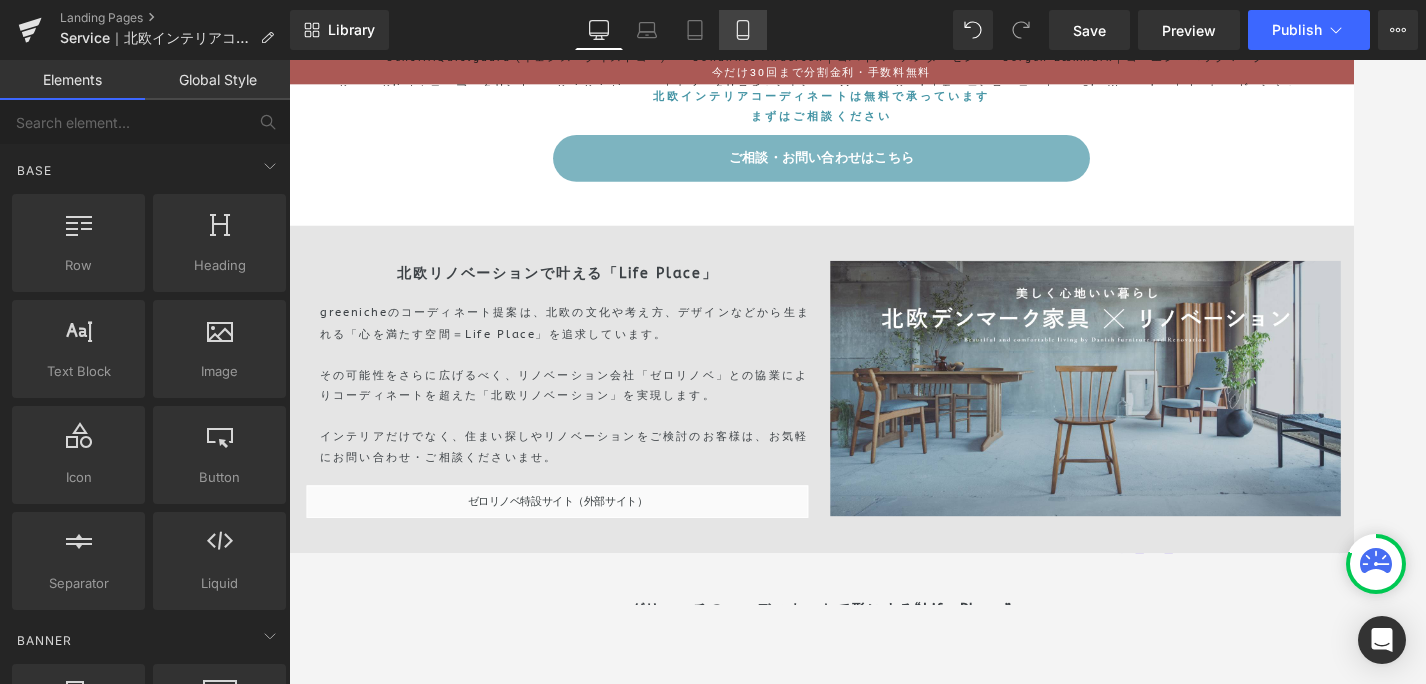 click 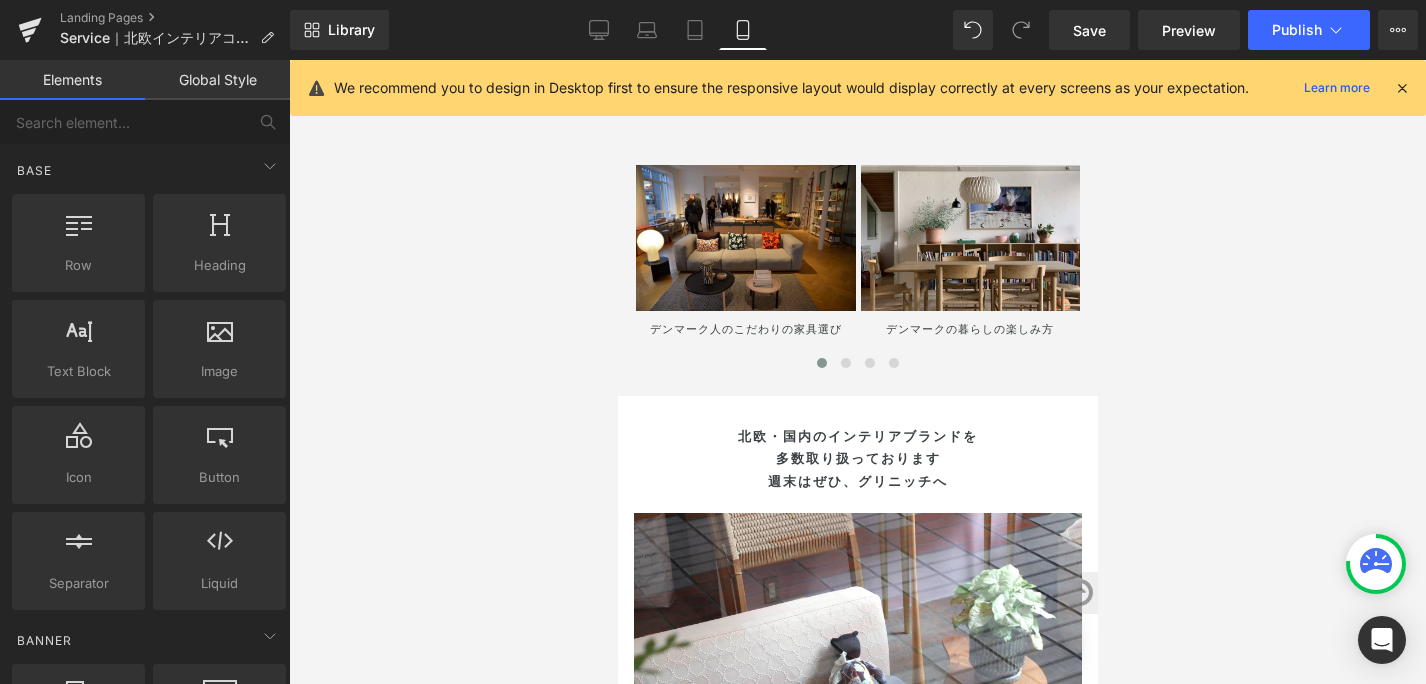 scroll, scrollTop: 9951, scrollLeft: 0, axis: vertical 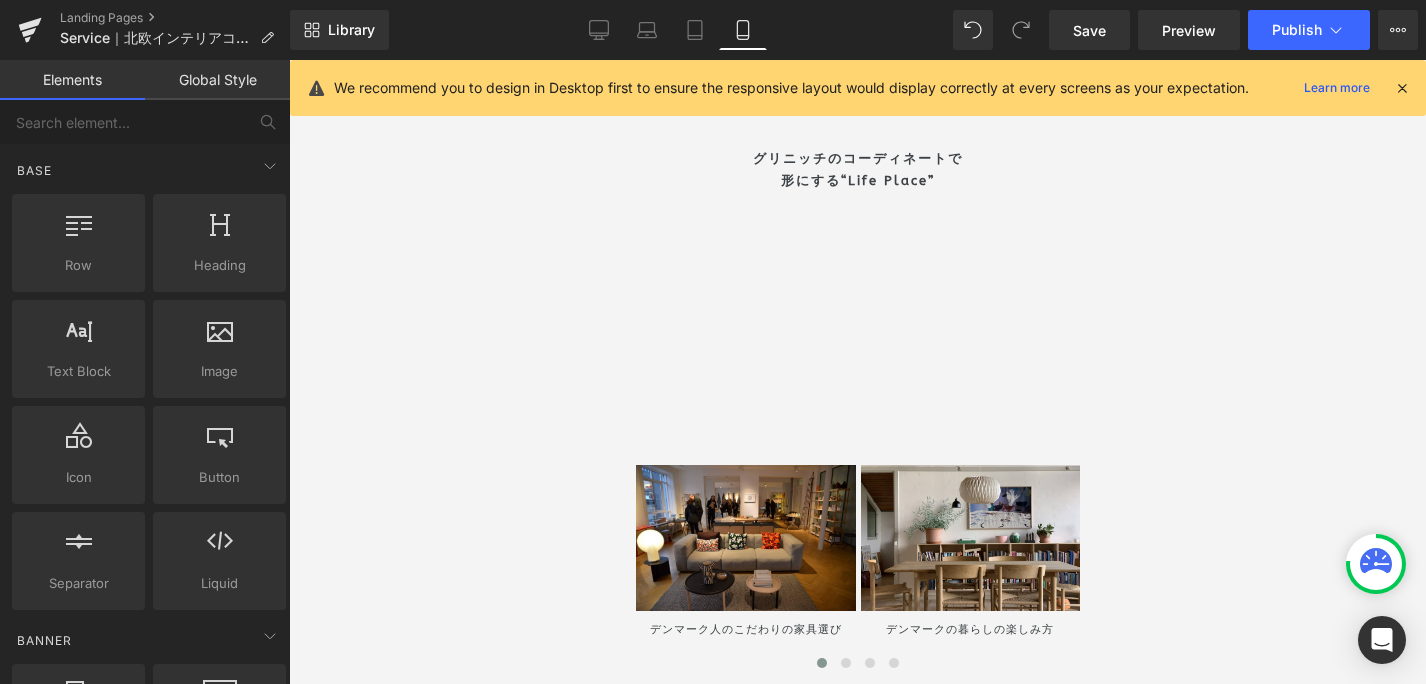 click at bounding box center [1402, 88] 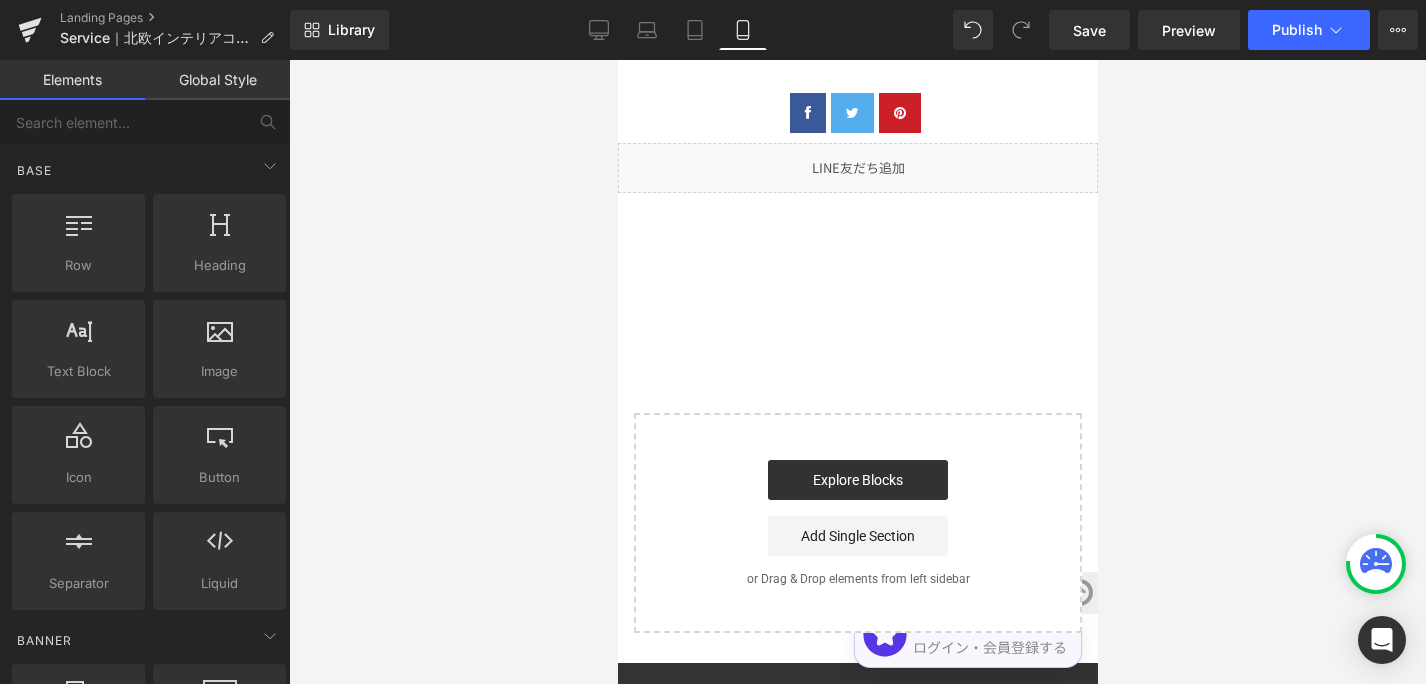 scroll, scrollTop: 12106, scrollLeft: 0, axis: vertical 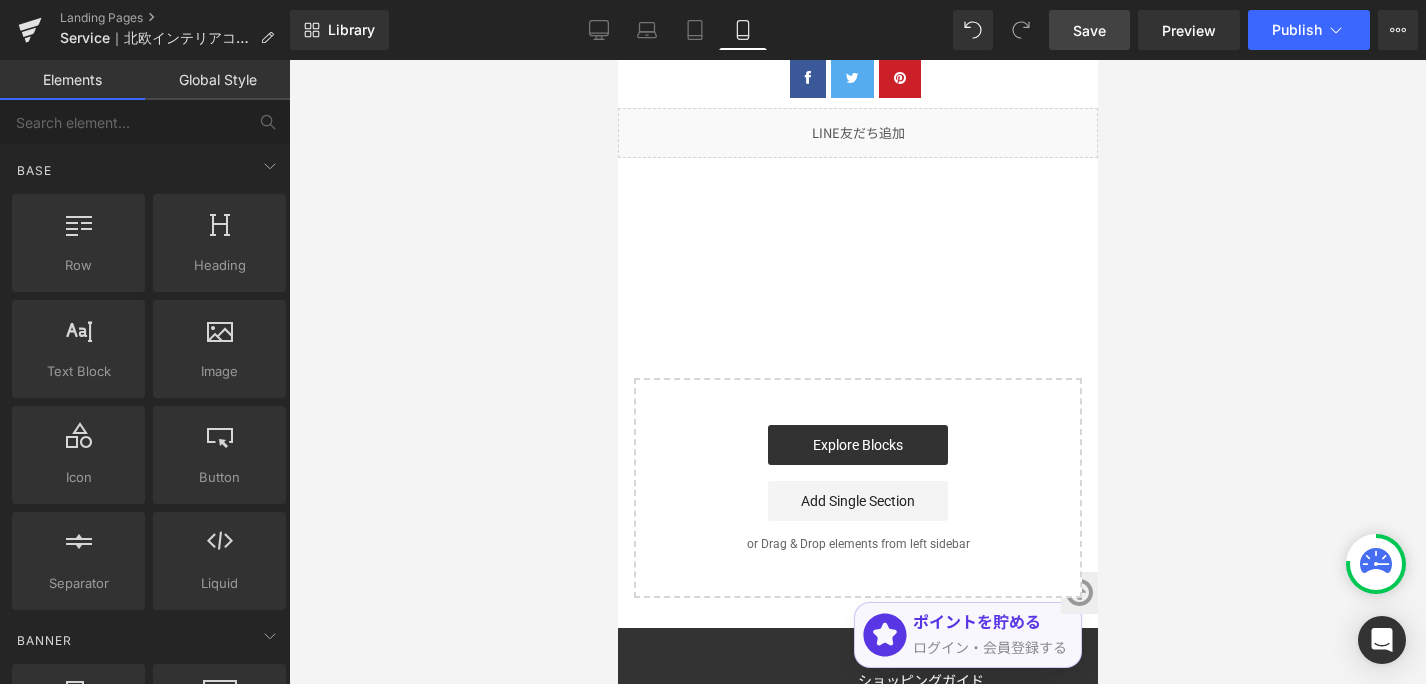 click on "Save" at bounding box center [1089, 30] 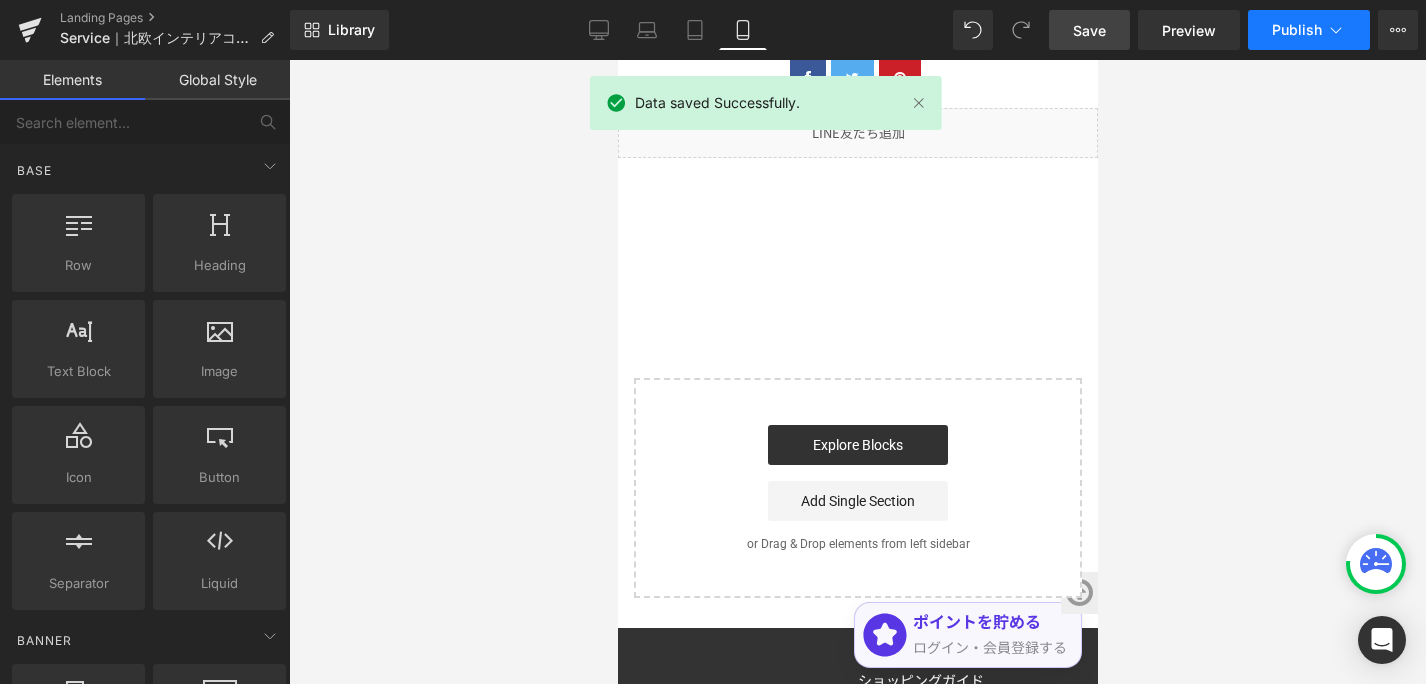 click on "Publish" at bounding box center (1297, 30) 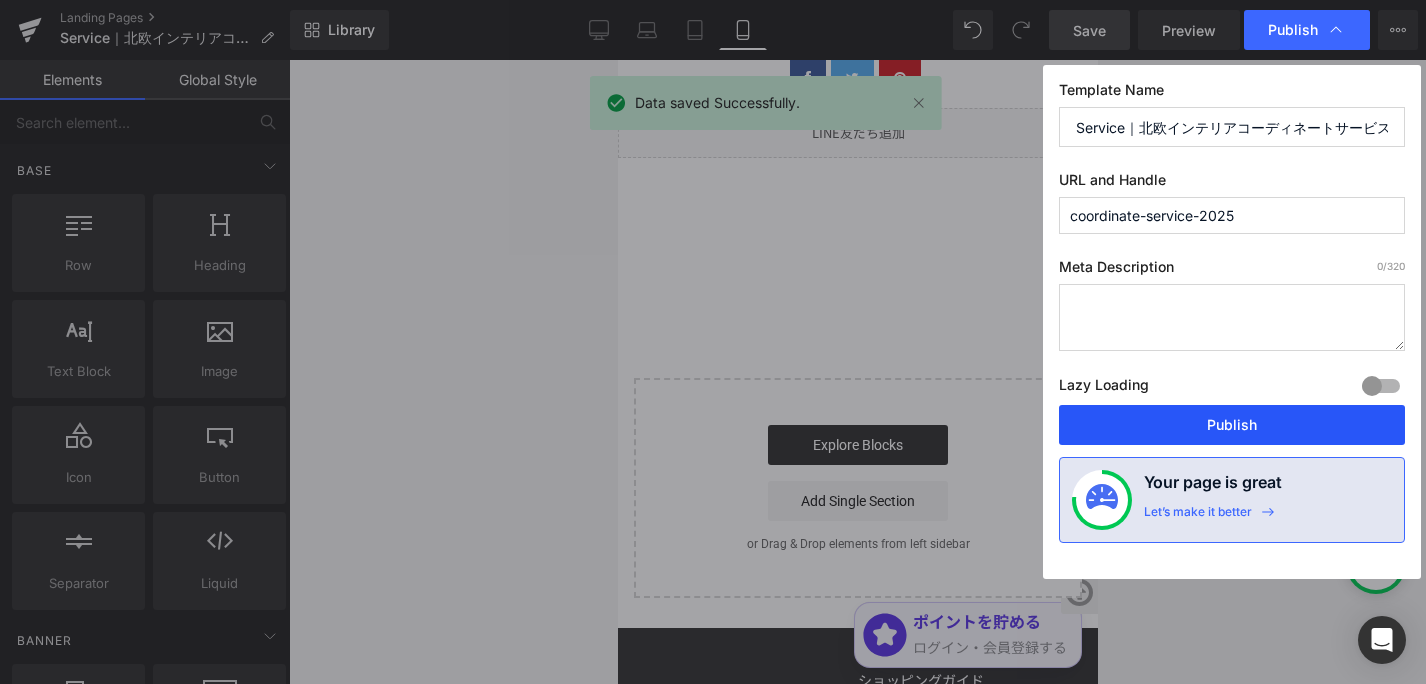 click on "Publish" at bounding box center [1232, 425] 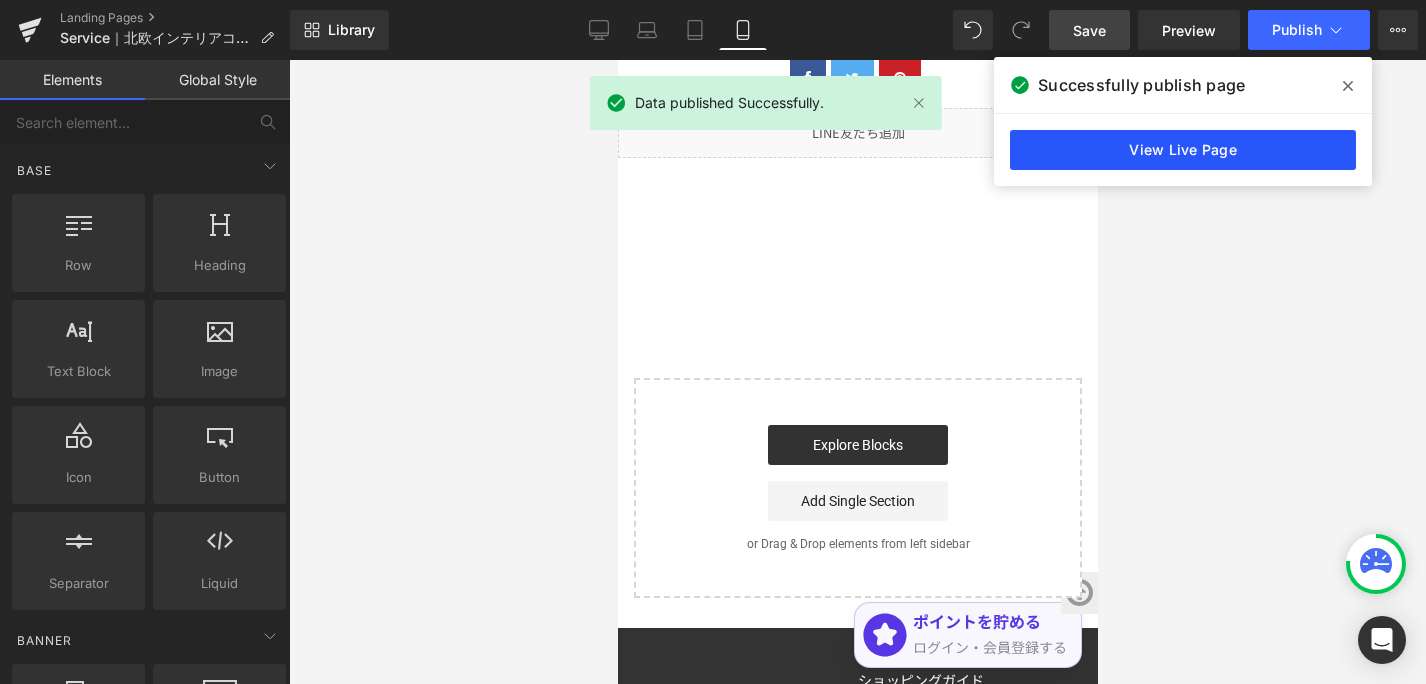 click on "View Live Page" at bounding box center [1183, 150] 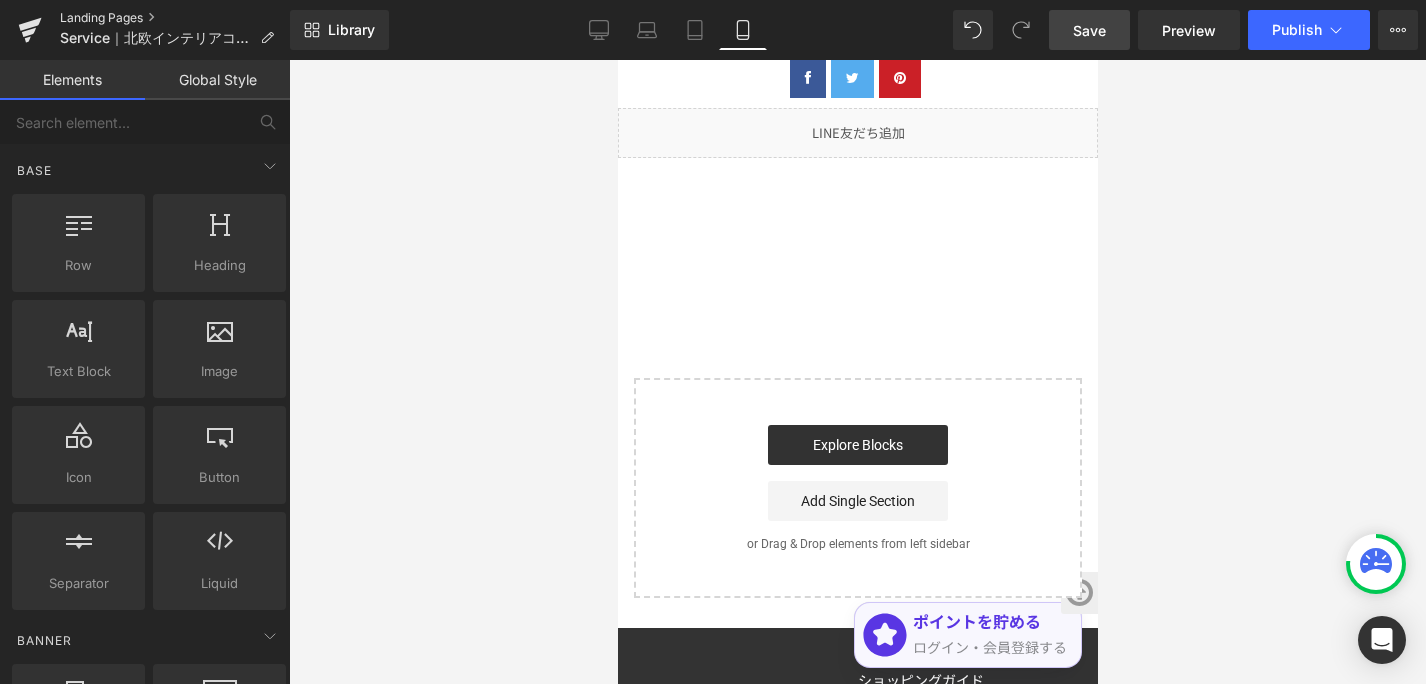 click on "Landing Pages" at bounding box center (175, 18) 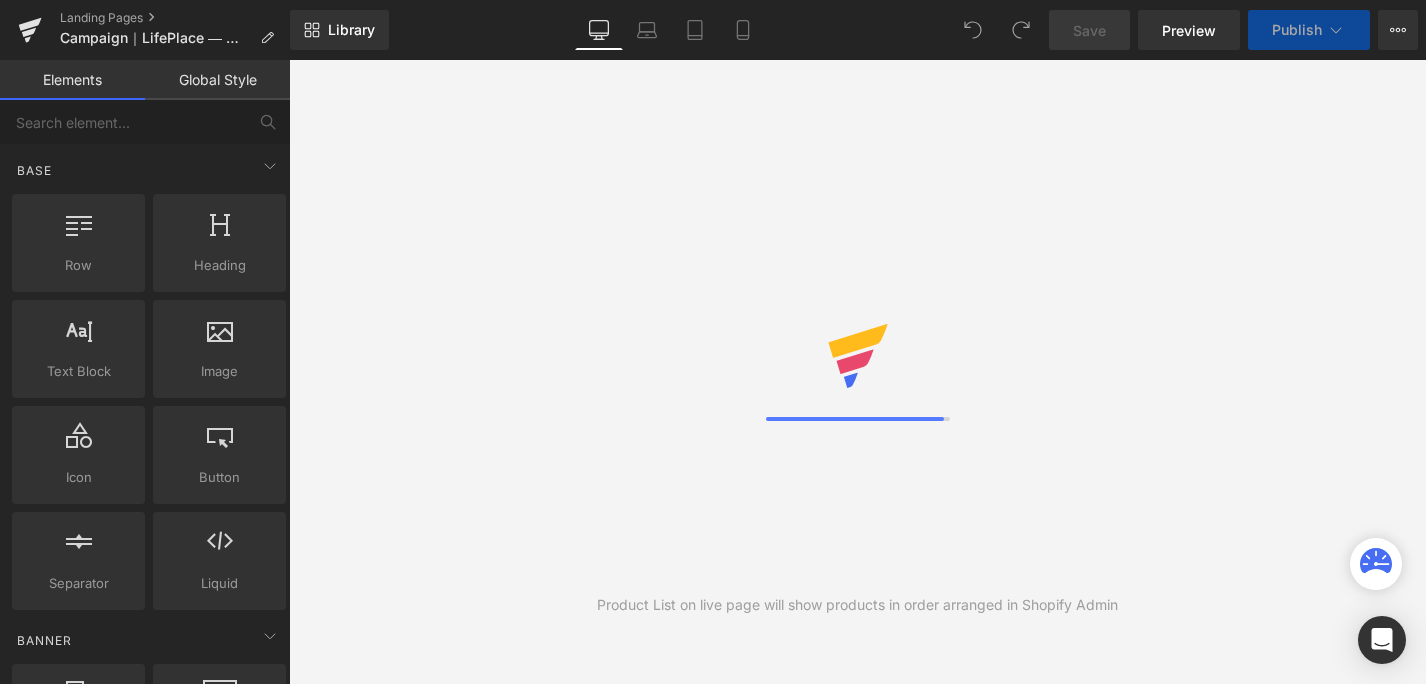 scroll, scrollTop: 0, scrollLeft: 0, axis: both 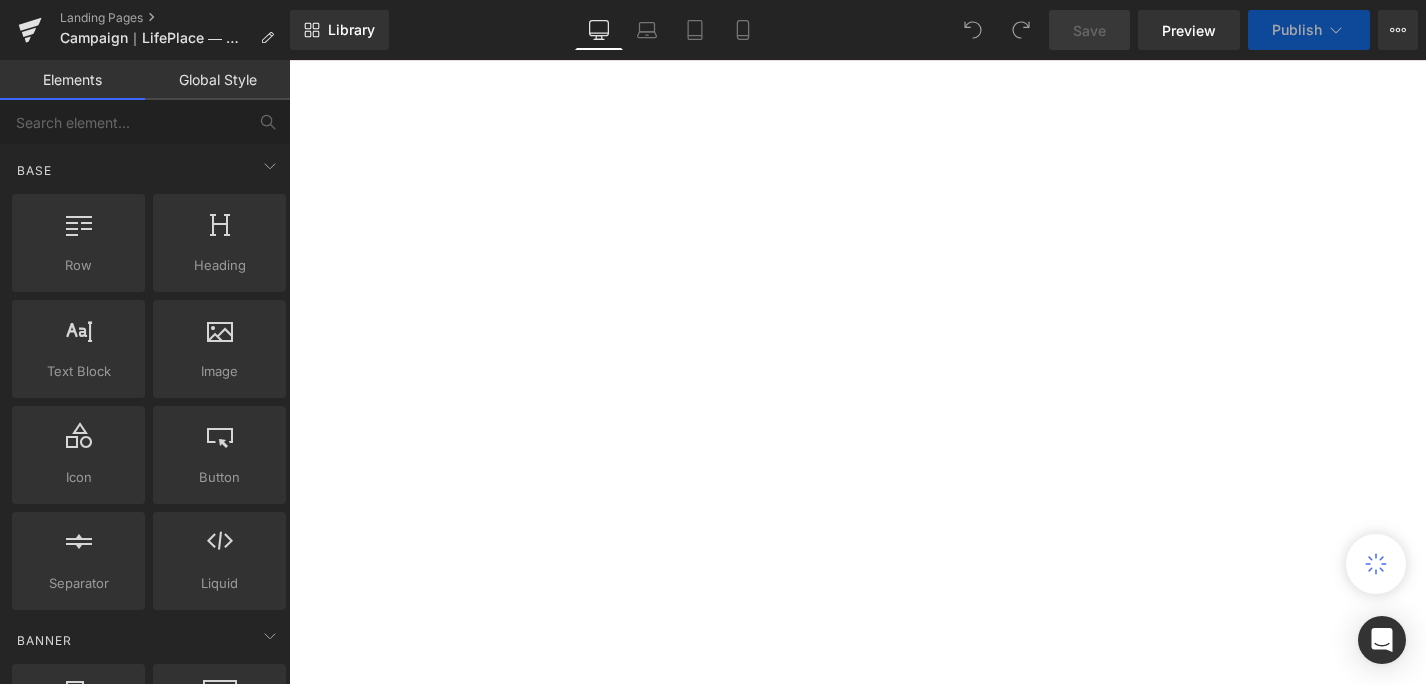 click on "Library Desktop Desktop Laptop Tablet Mobile Save Preview Publish Scheduled View Live Page View with current Template Save Template to Library Schedule Publish  Optimize  Publish Settings Shortcuts  Your page can’t be published   You've reached the maximum number of published pages on your plan  (0/0).  You need to upgrade your plan or unpublish all your pages to get 1 publish slot.   Unpublish pages   Upgrade plan" at bounding box center [858, 30] 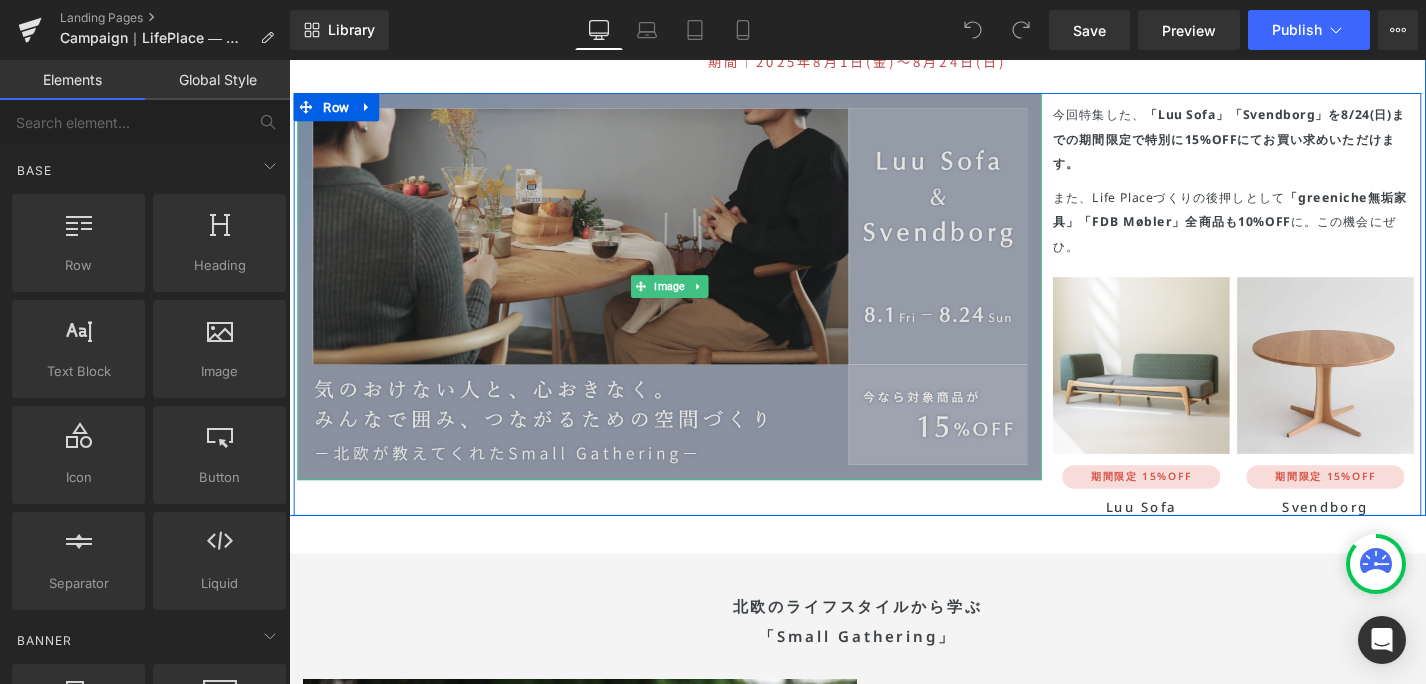 scroll, scrollTop: 4047, scrollLeft: 0, axis: vertical 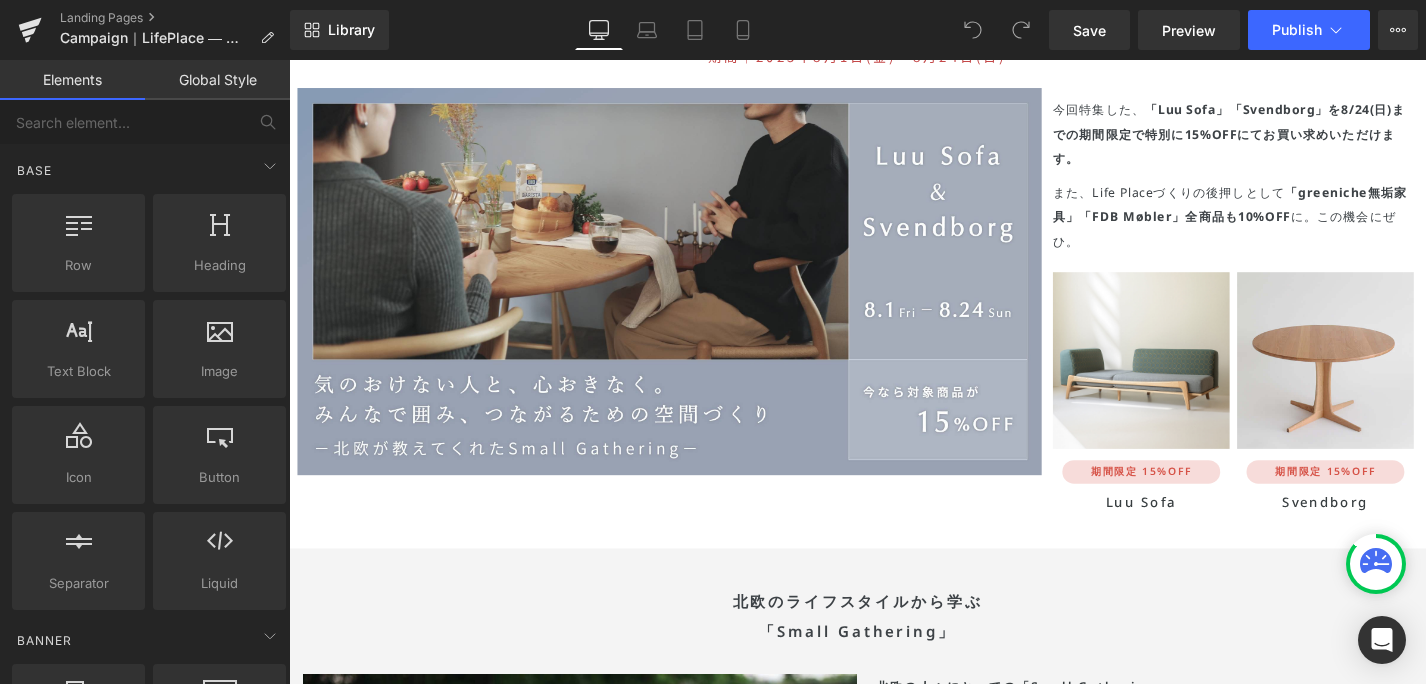 click on "Library Desktop Desktop Laptop Tablet Mobile Save Preview Publish Scheduled View Live Page View with current Template Save Template to Library Schedule Publish  Optimize  Publish Settings Shortcuts  Your page can’t be published   You've reached the maximum number of published pages on your plan  (0/0).  You need to upgrade your plan or unpublish all your pages to get 1 publish slot.   Unpublish pages   Upgrade plan" at bounding box center [858, 30] 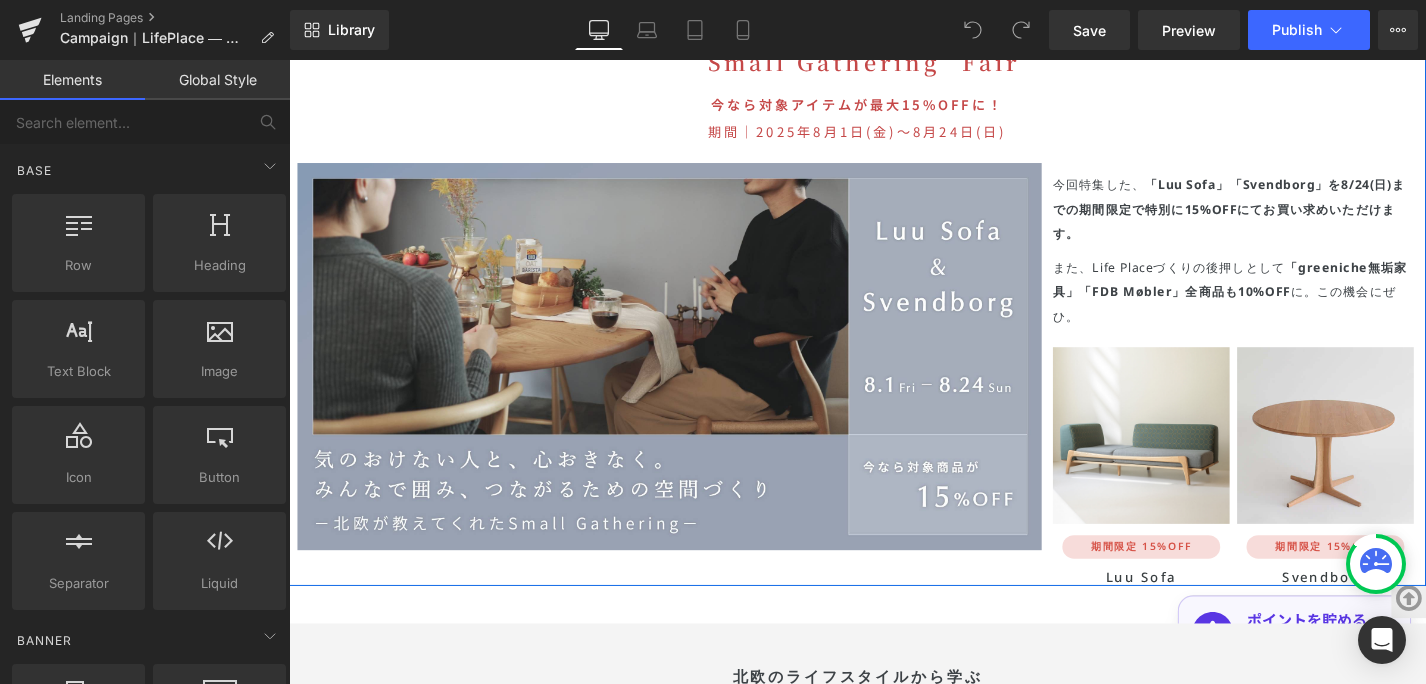 scroll, scrollTop: 3963, scrollLeft: 0, axis: vertical 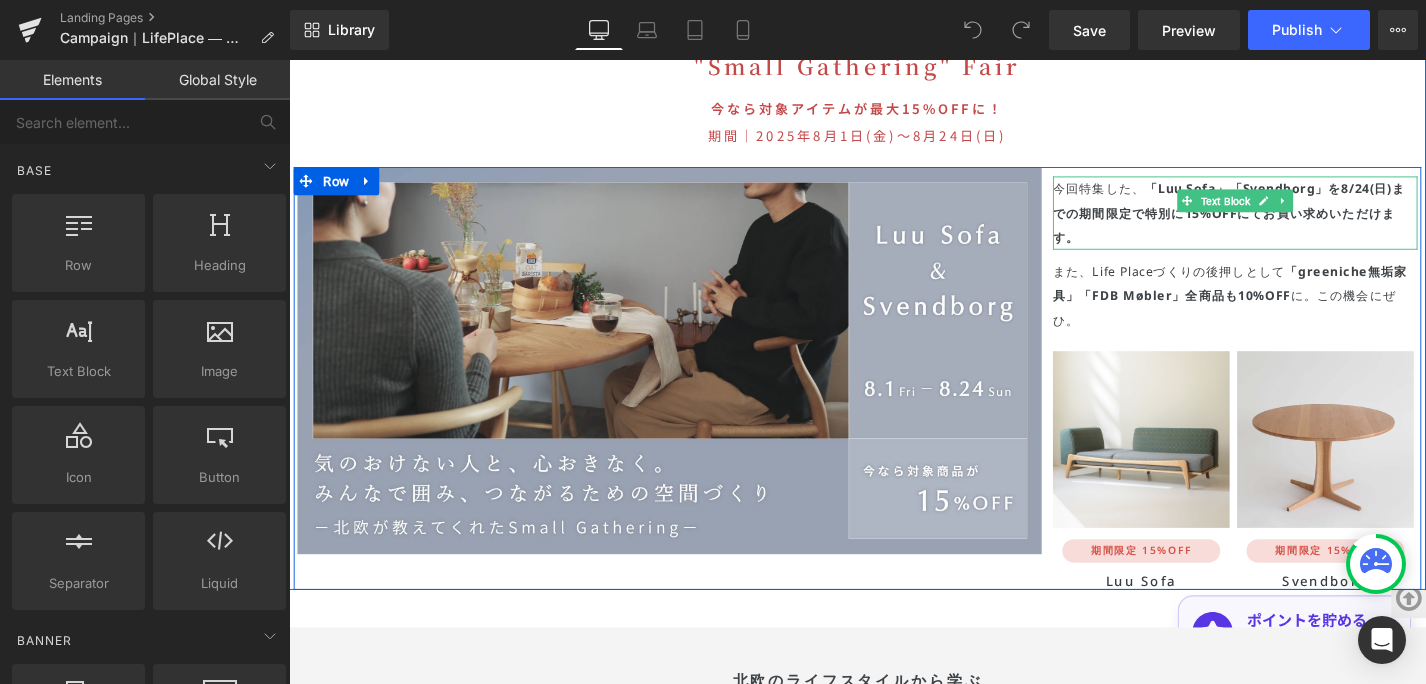 click on "「Luu Sofa」「Svendborg」" at bounding box center (1297, 197) 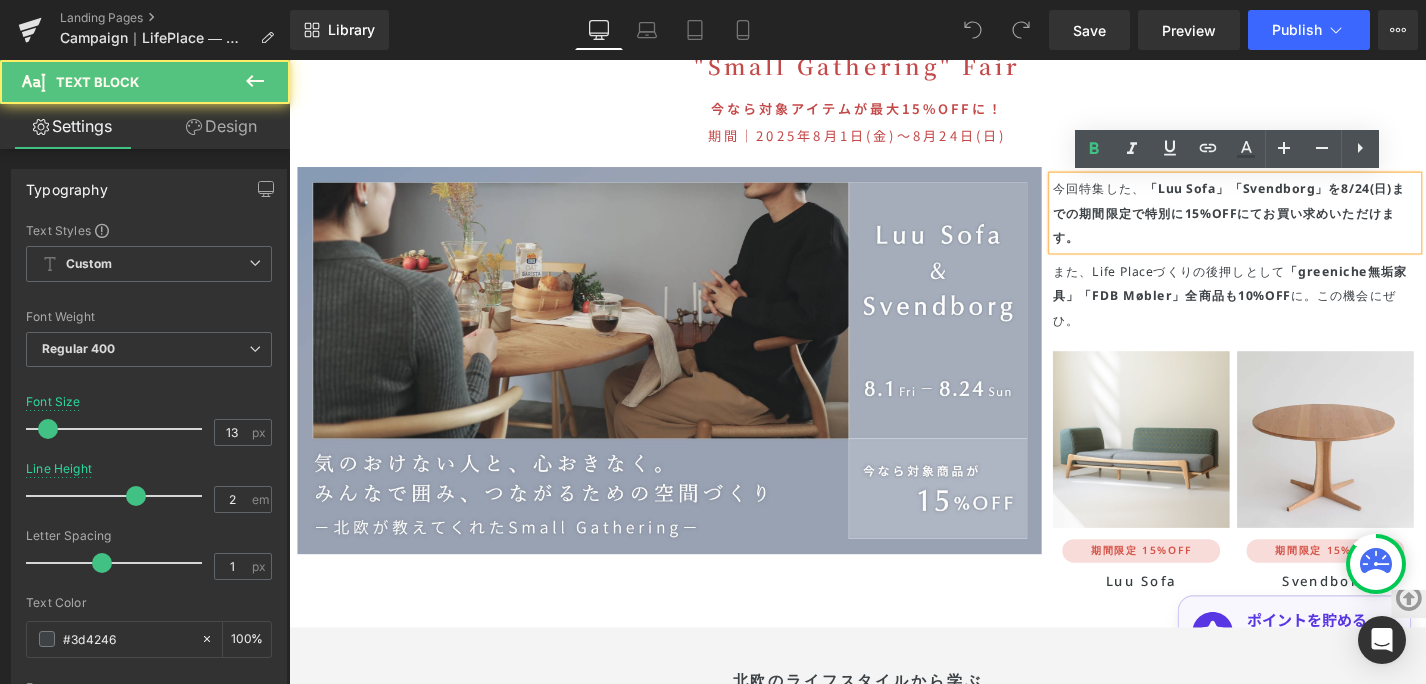 click on "今回特集した、 「Luu Sofa」「Svendborg」 を8/24(日)までの期間限定で 特別に15%OFF にてお買い求めいただけます。" at bounding box center [1296, 223] 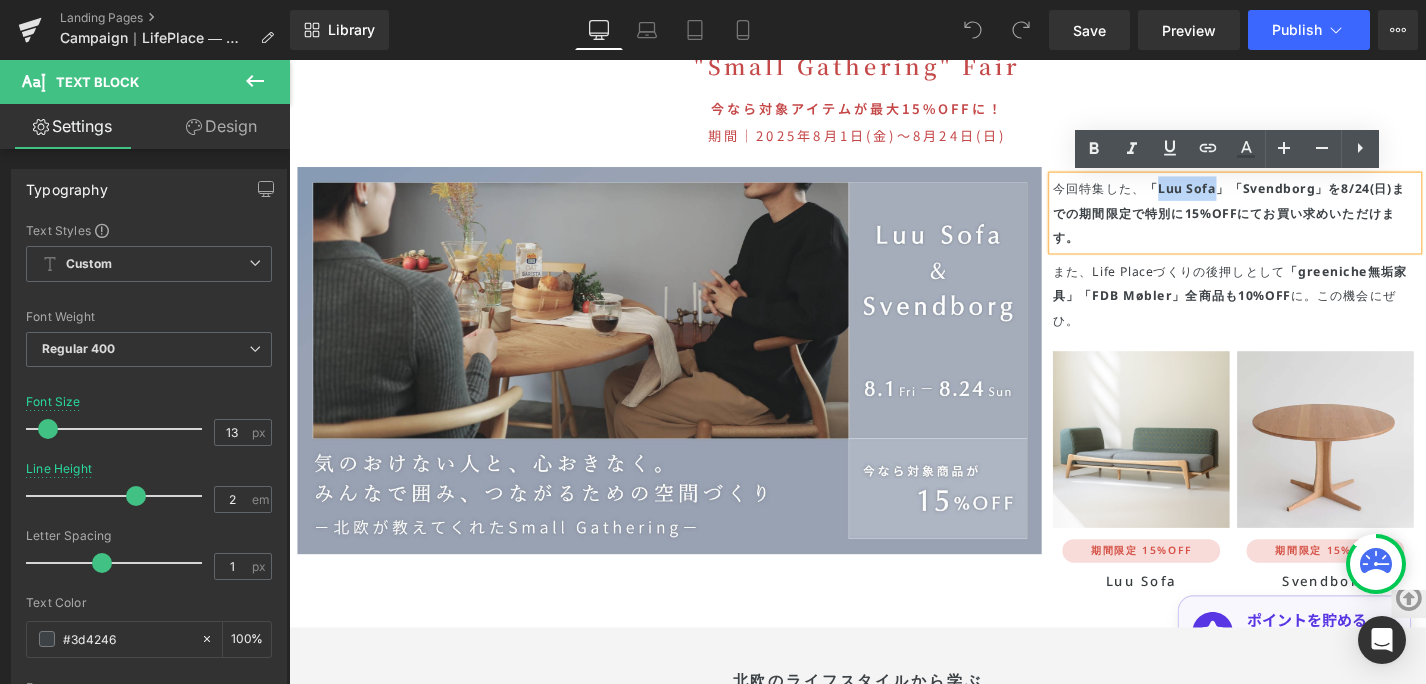 drag, startPoint x: 1208, startPoint y: 198, endPoint x: 1268, endPoint y: 201, distance: 60.074955 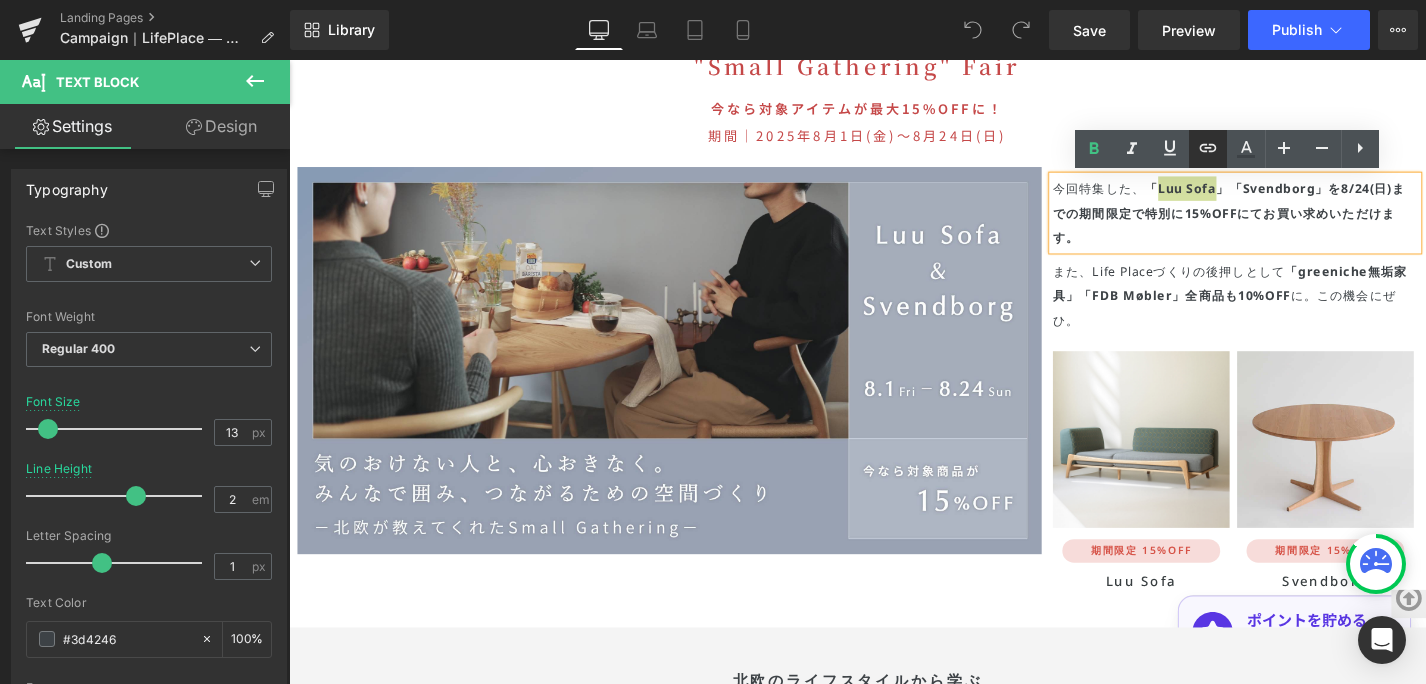click 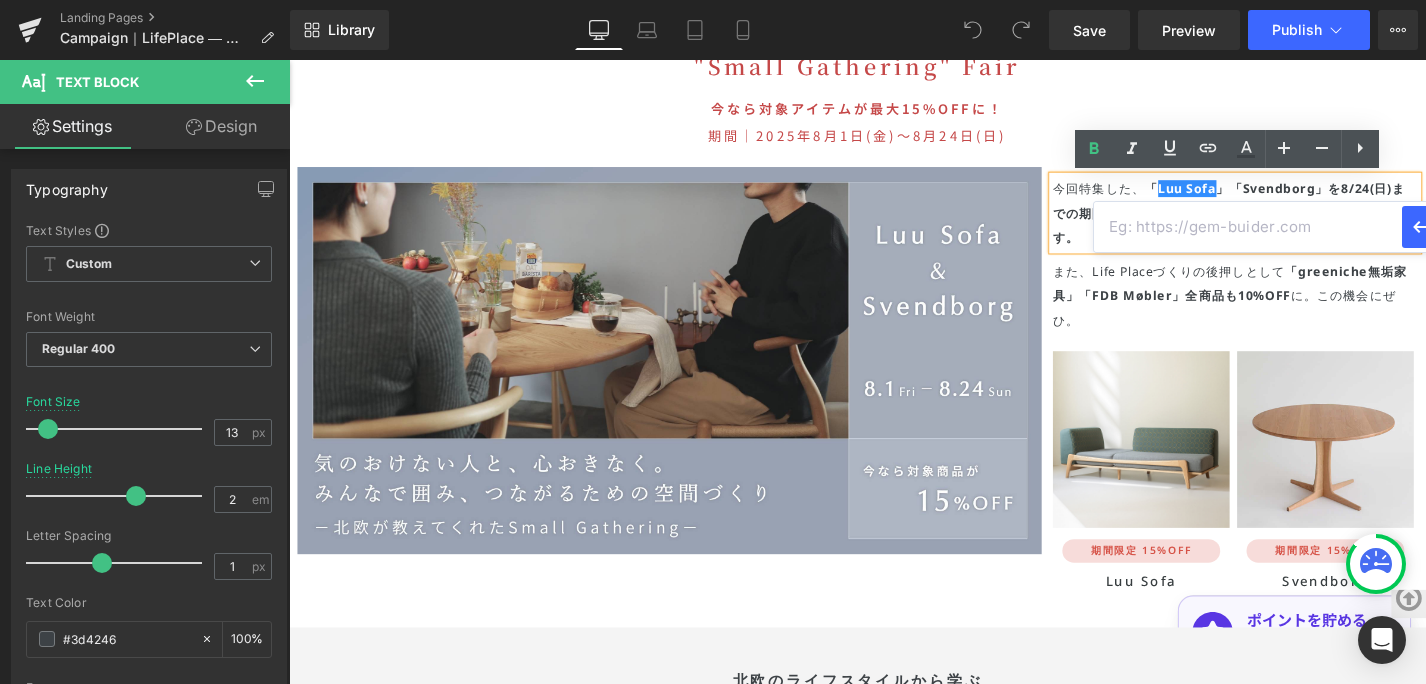 click at bounding box center (1248, 227) 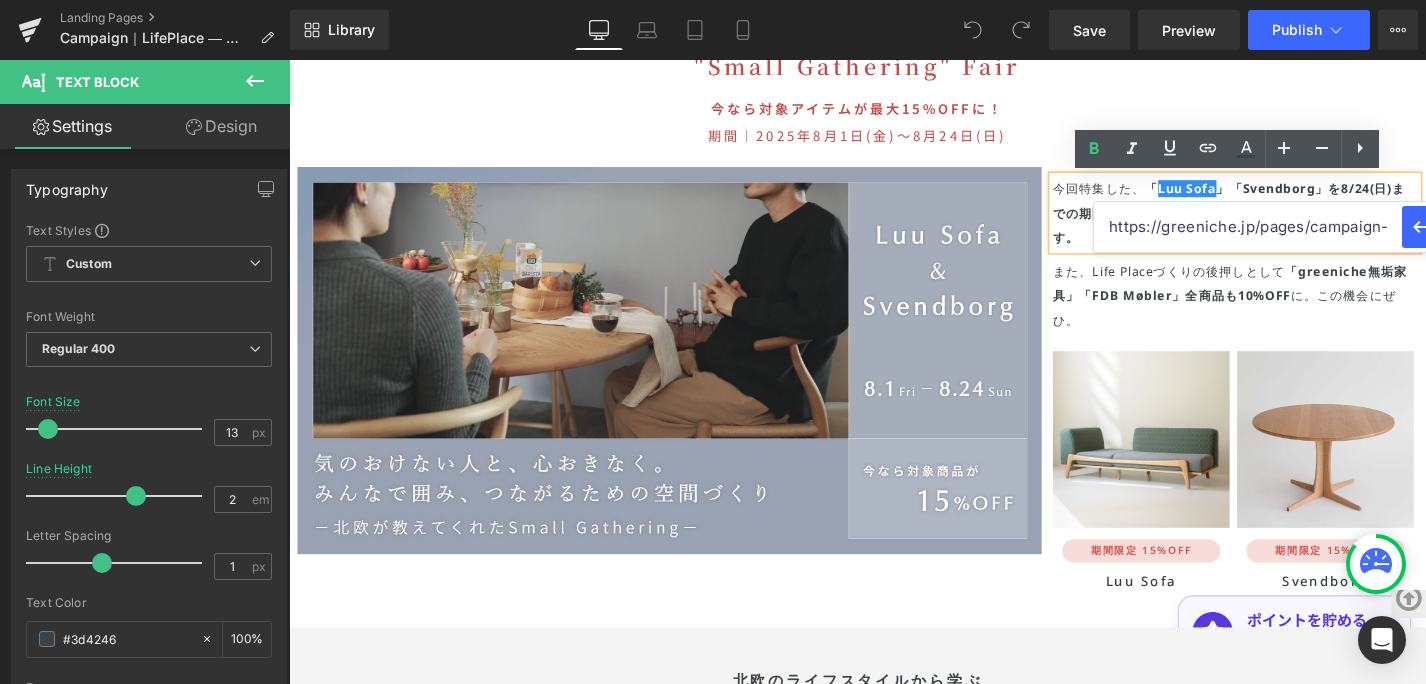 scroll, scrollTop: 0, scrollLeft: 110, axis: horizontal 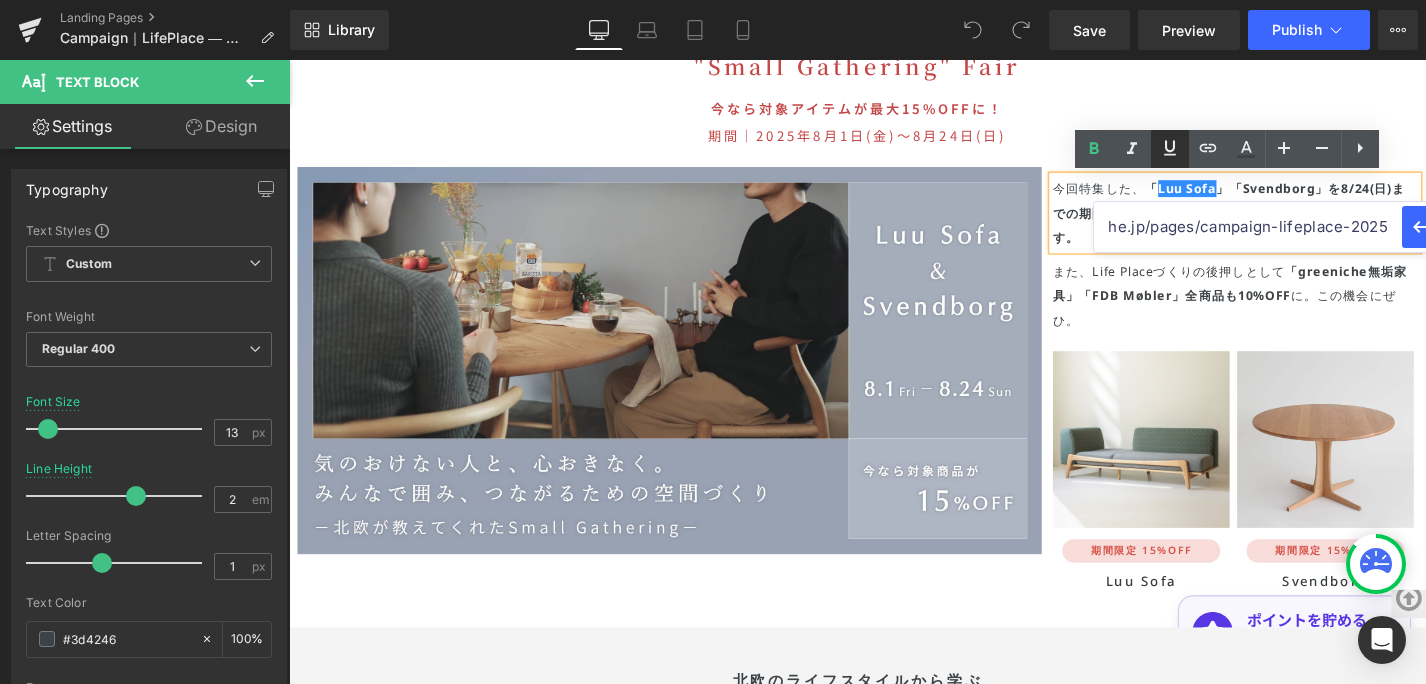 type on "https://greeniche.jp/pages/campaign-lifeplace-2025" 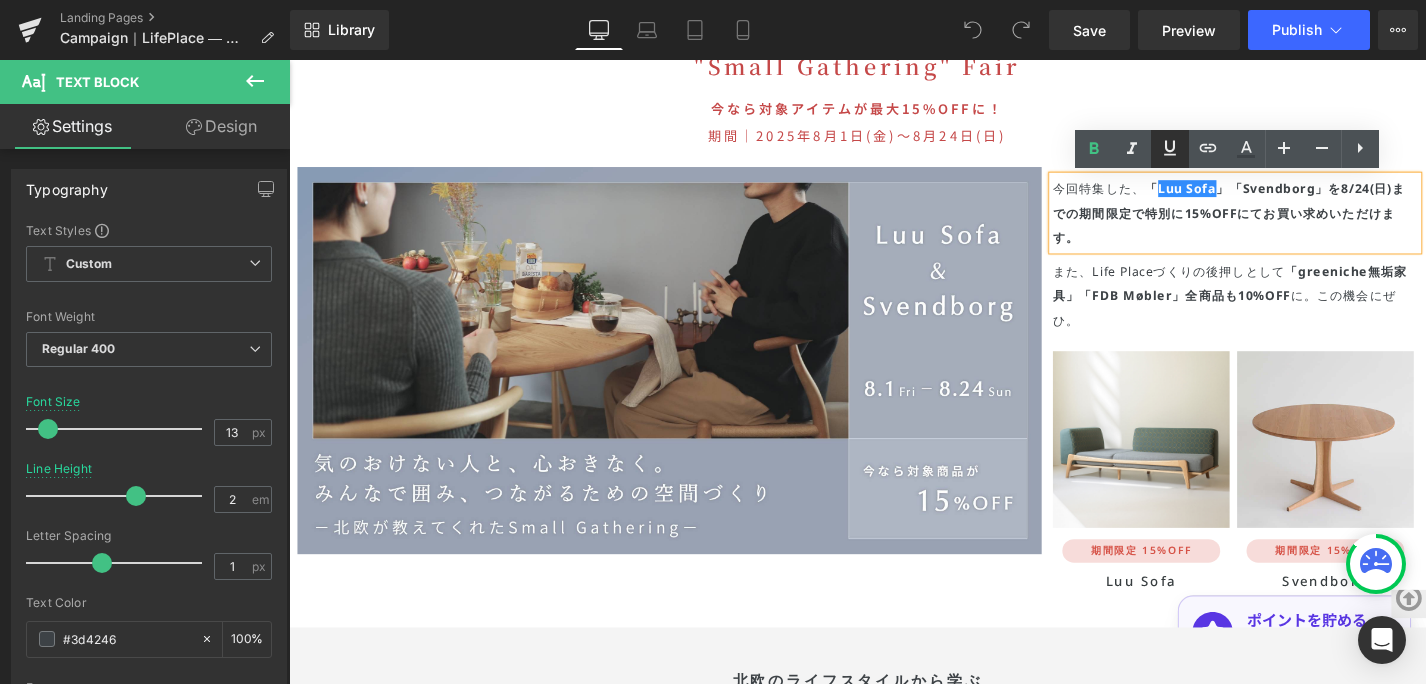click 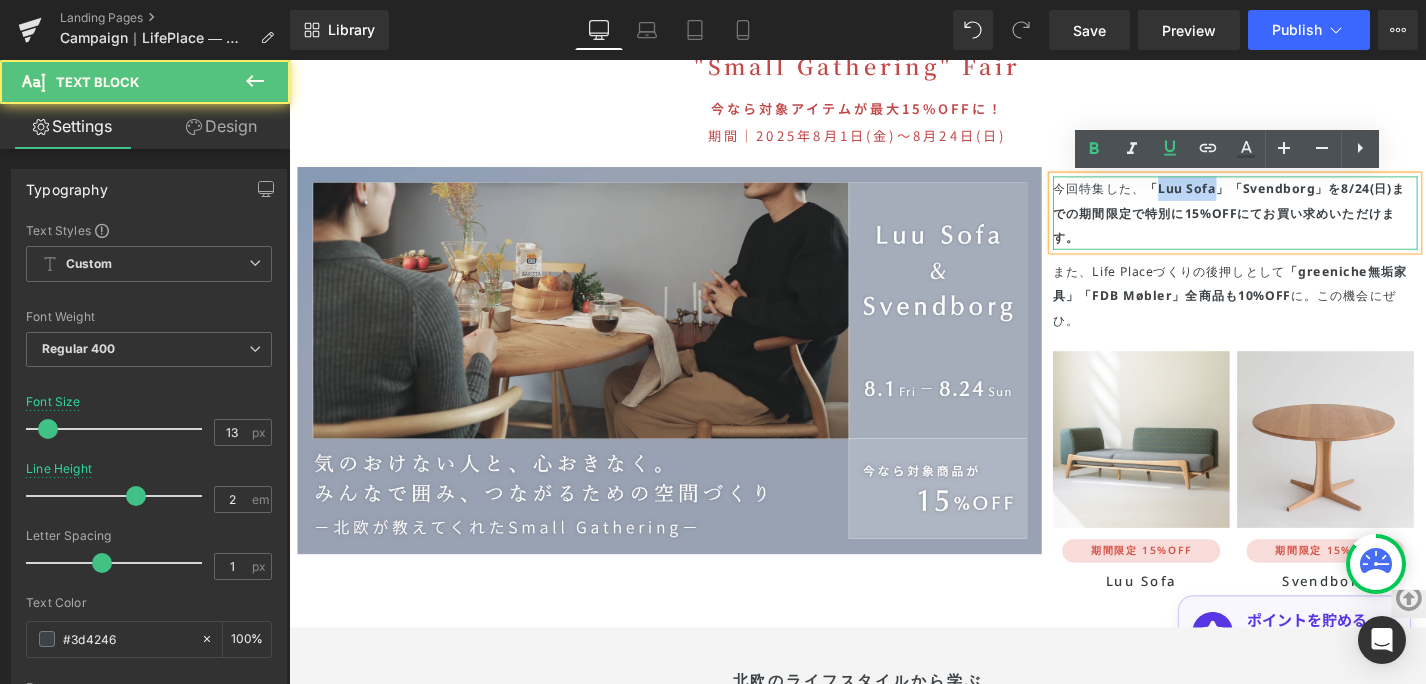 drag, startPoint x: 1273, startPoint y: 199, endPoint x: 1209, endPoint y: 200, distance: 64.00781 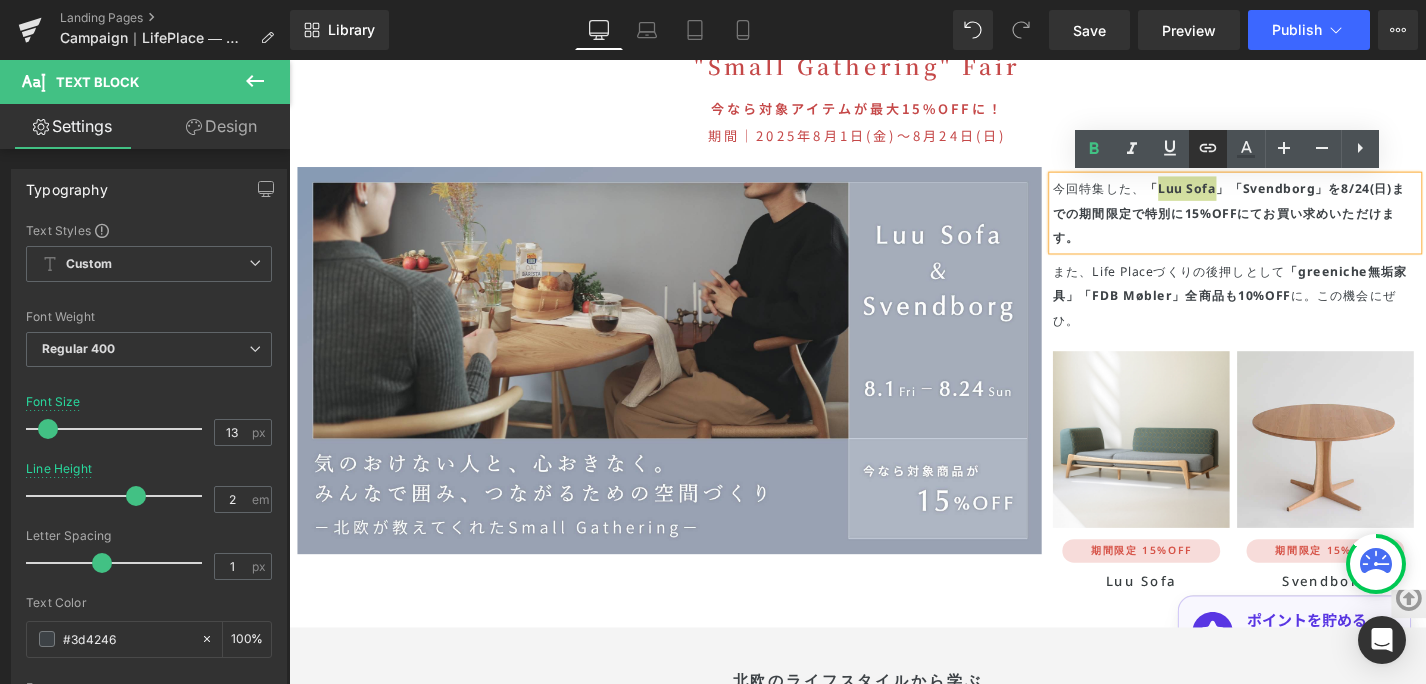 click 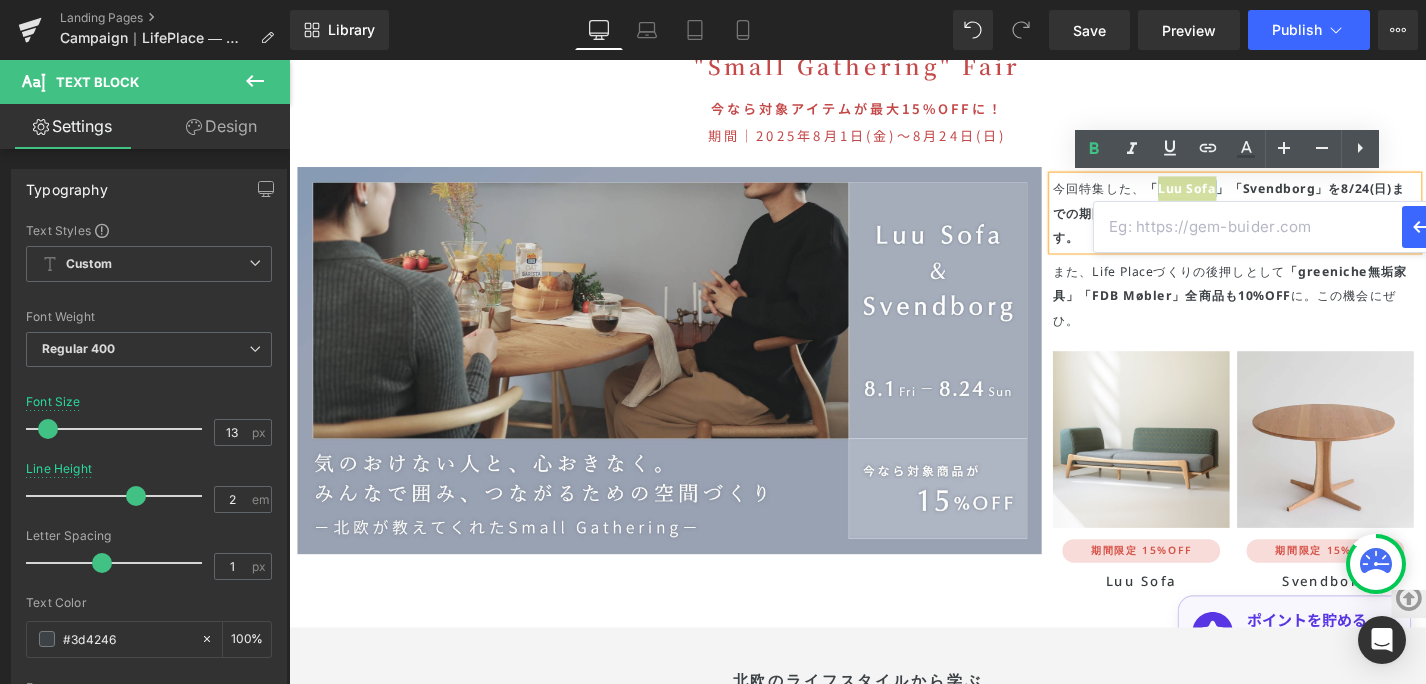 click at bounding box center [1248, 227] 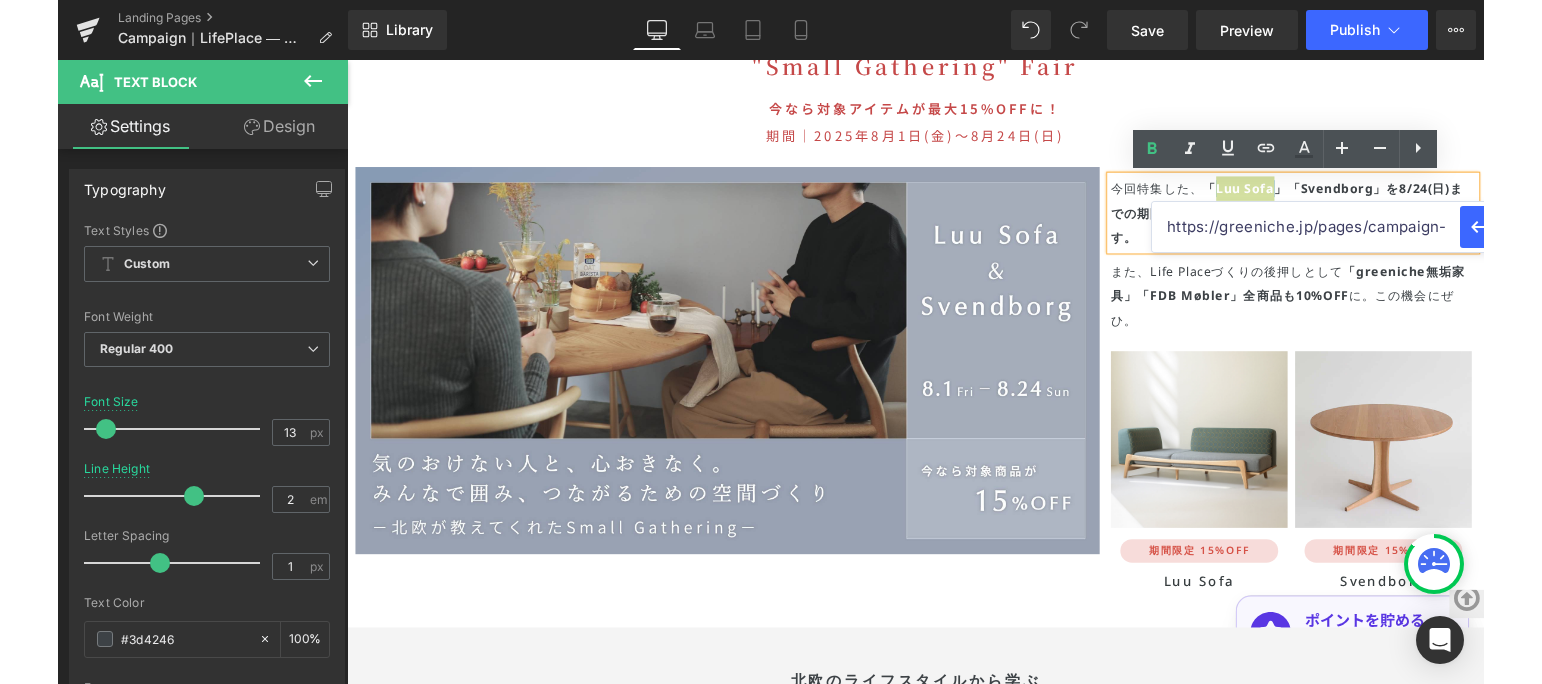 scroll, scrollTop: 0, scrollLeft: 110, axis: horizontal 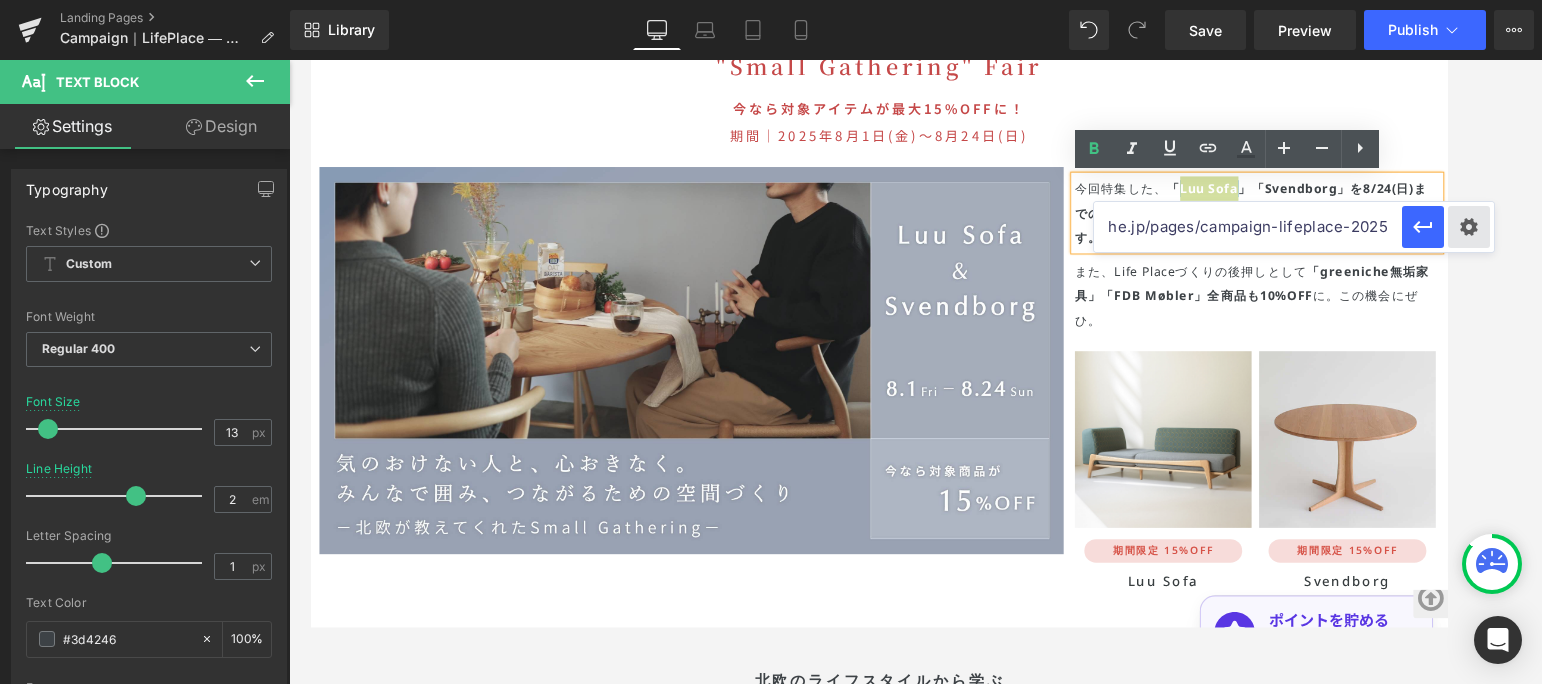 click on "Text Color Highlight Color #333333   Edit or remove link:   Edit   -   Unlink   -   Cancel             https://greeniche.jp/pages/campaign-lifeplace-2025" at bounding box center [771, 0] 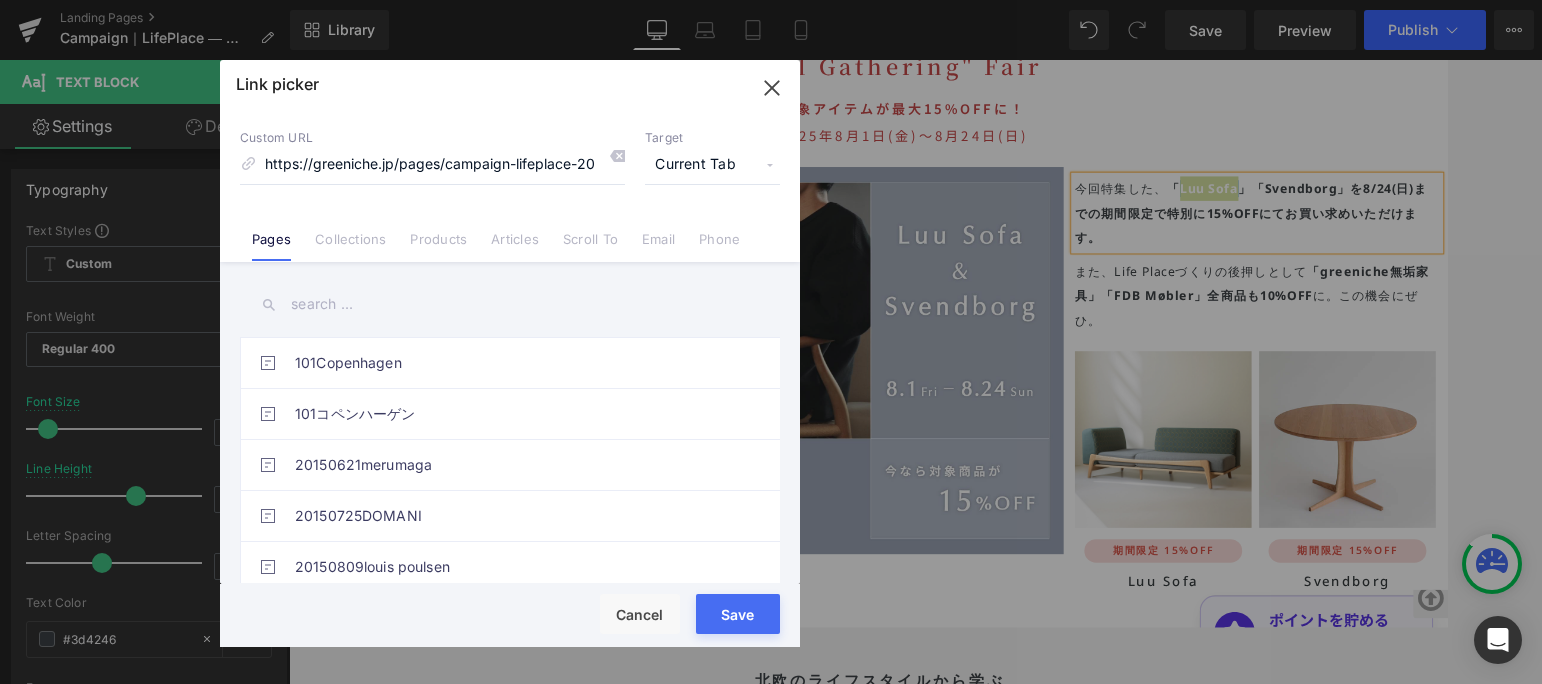 click on "Current Tab" at bounding box center [712, 165] 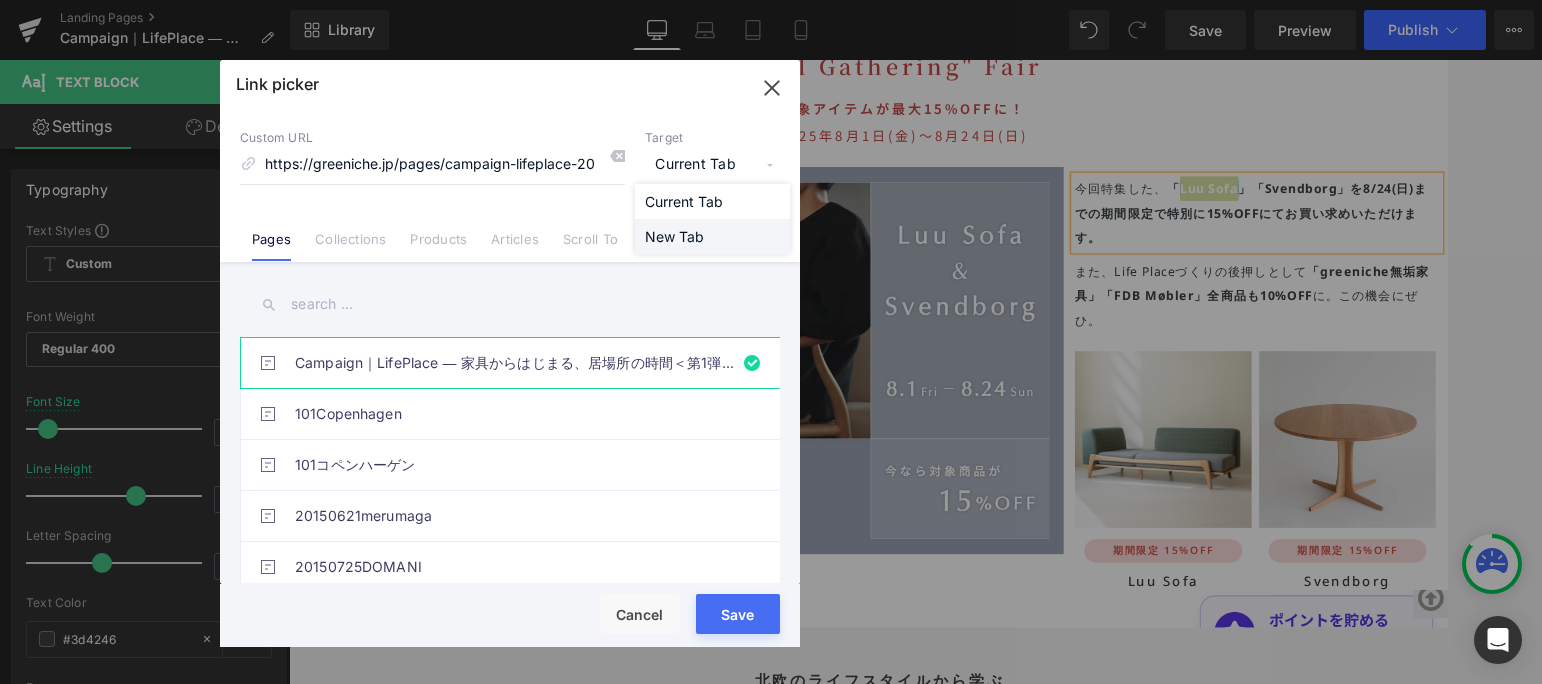 click on "New Tab" at bounding box center (712, 236) 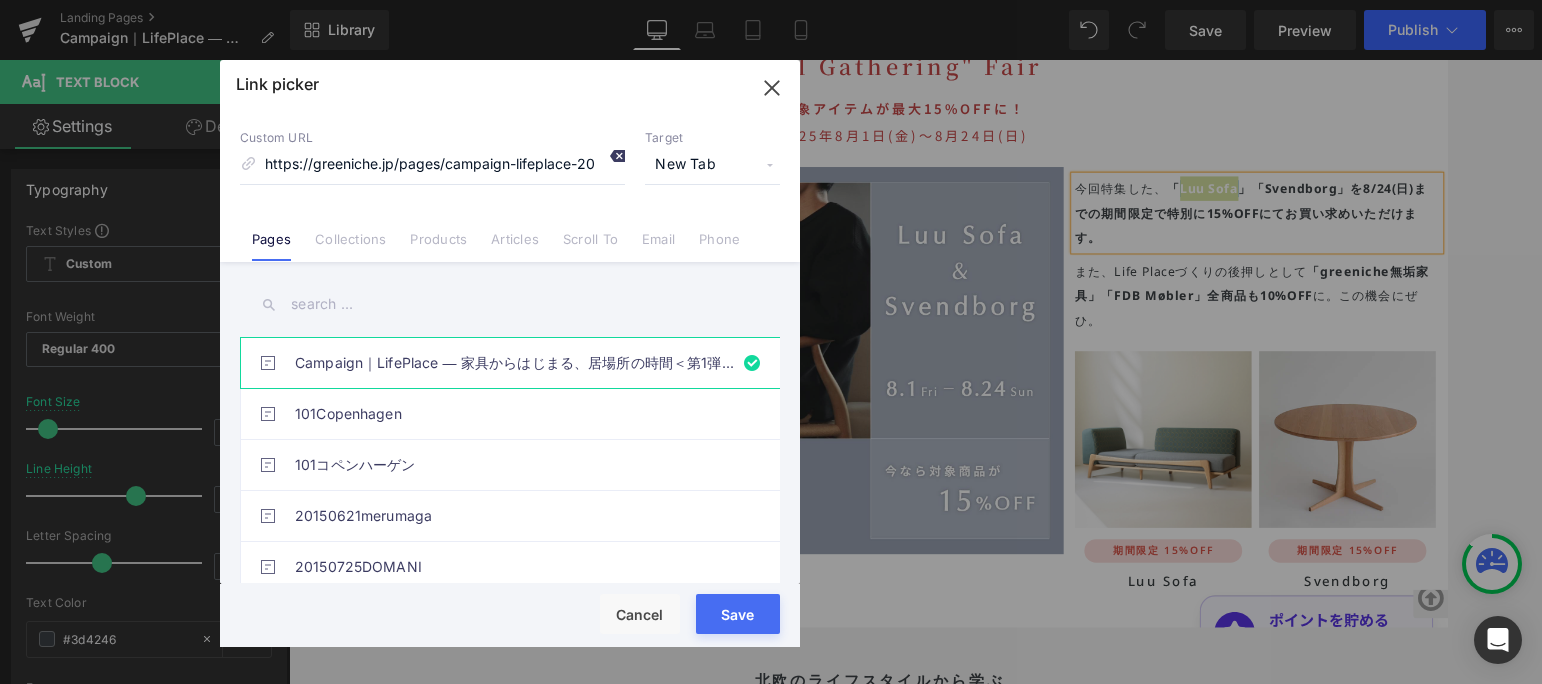 click 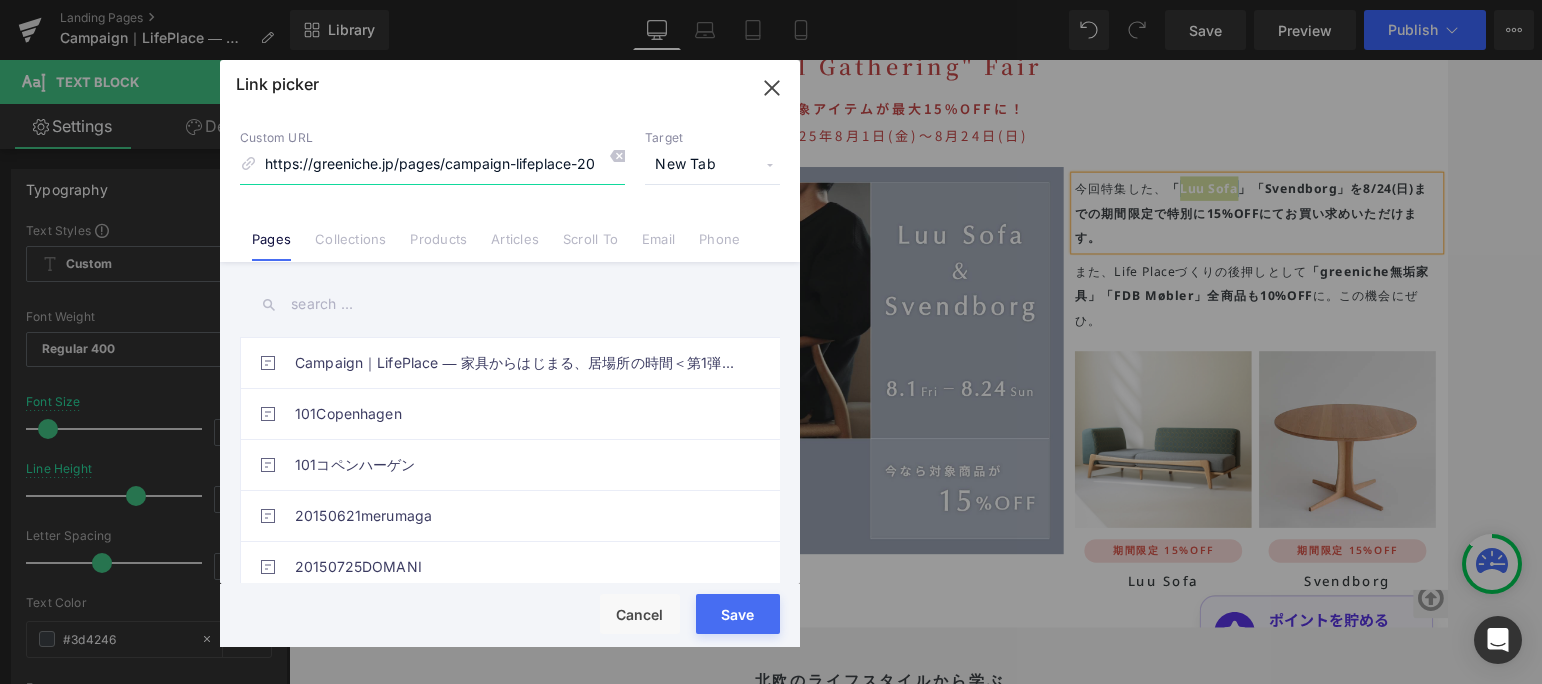 click on "https://greeniche.jp/pages/campaign-lifeplace-2025" at bounding box center (432, 165) 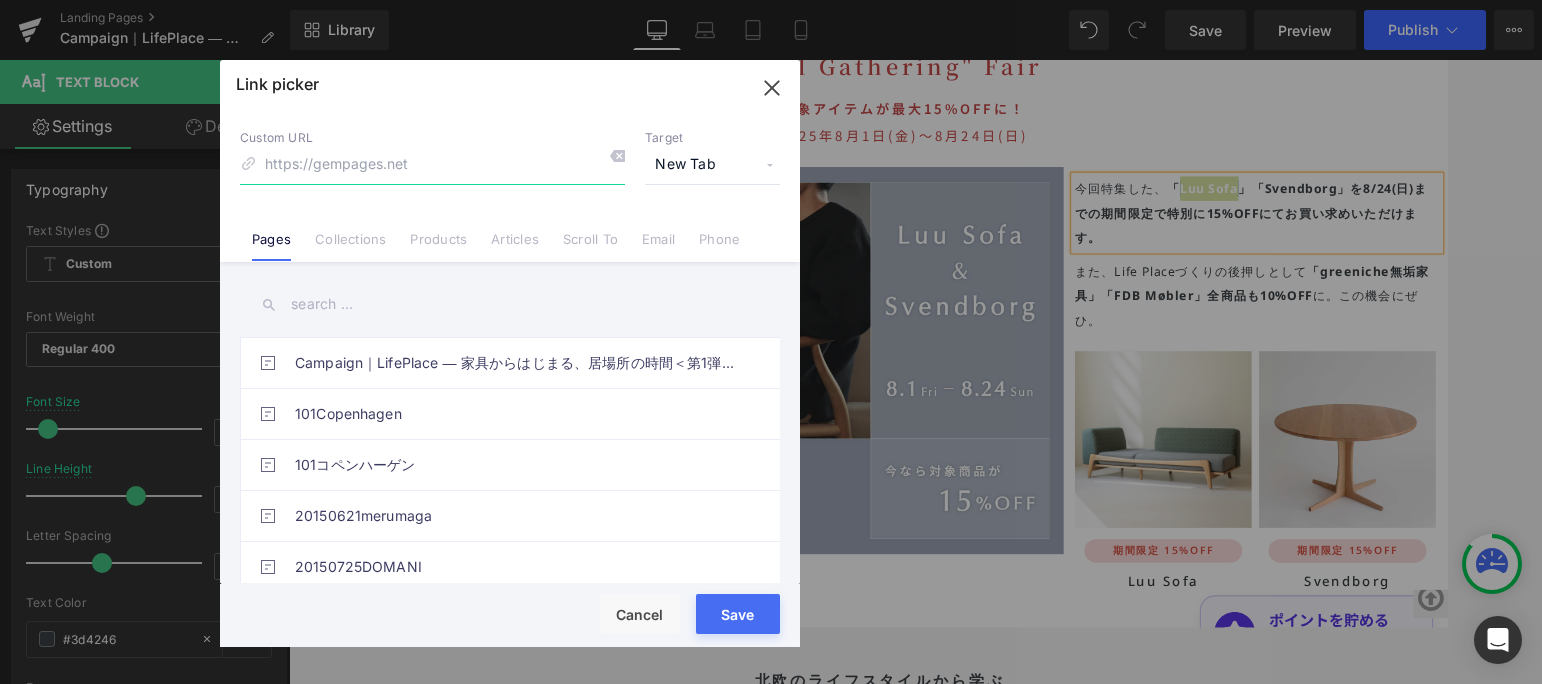 paste on "https://greeniche.jp/collections/greeniche-luu-sofa" 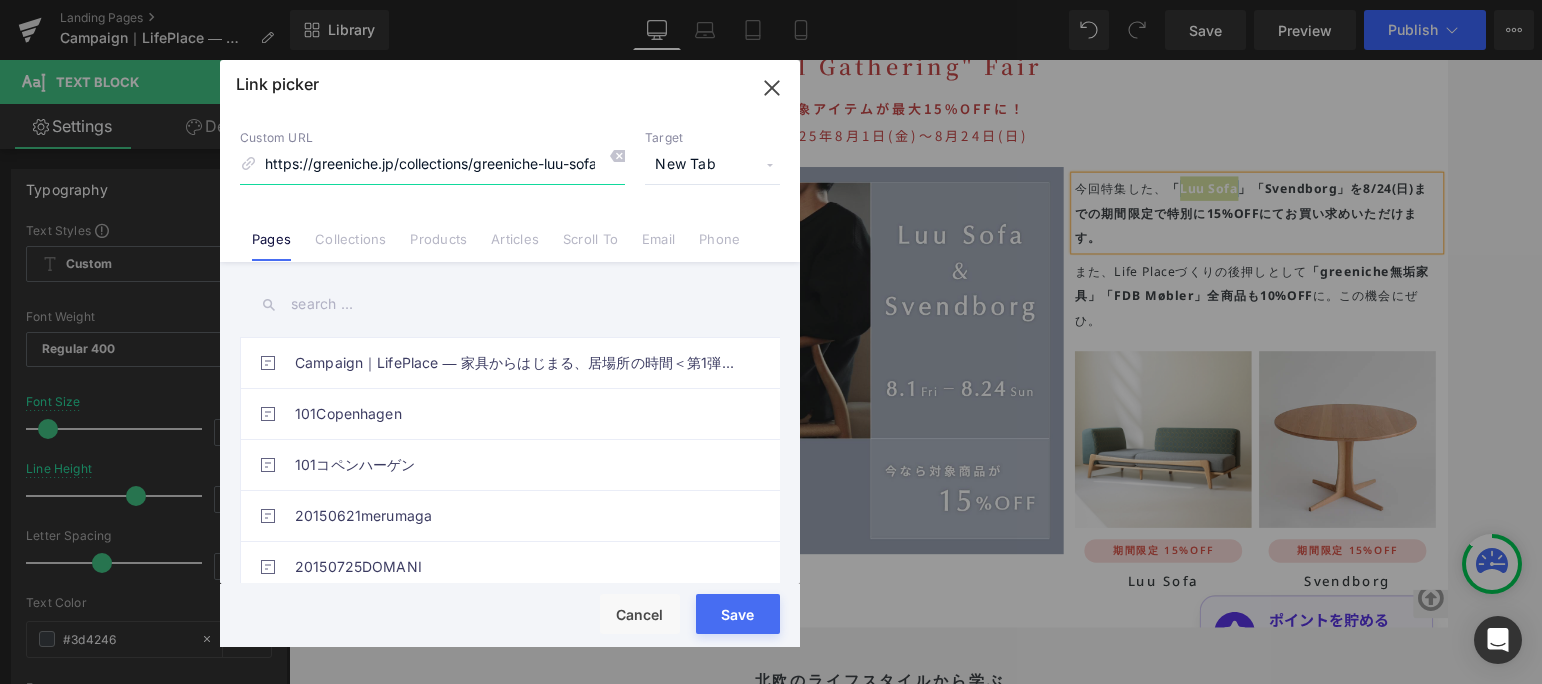 type on "https://greeniche.jp/collections/greeniche-luu-sofa" 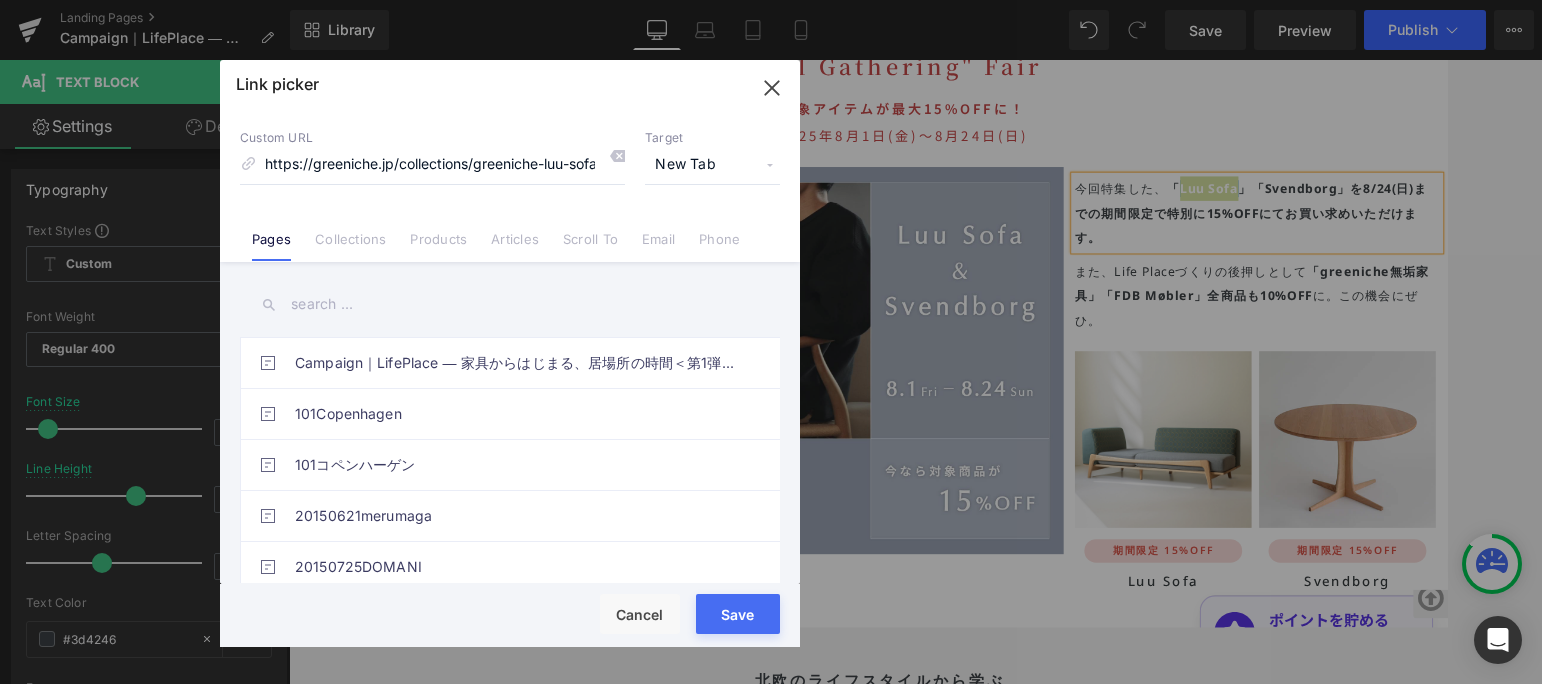 click on "Save" at bounding box center [738, 614] 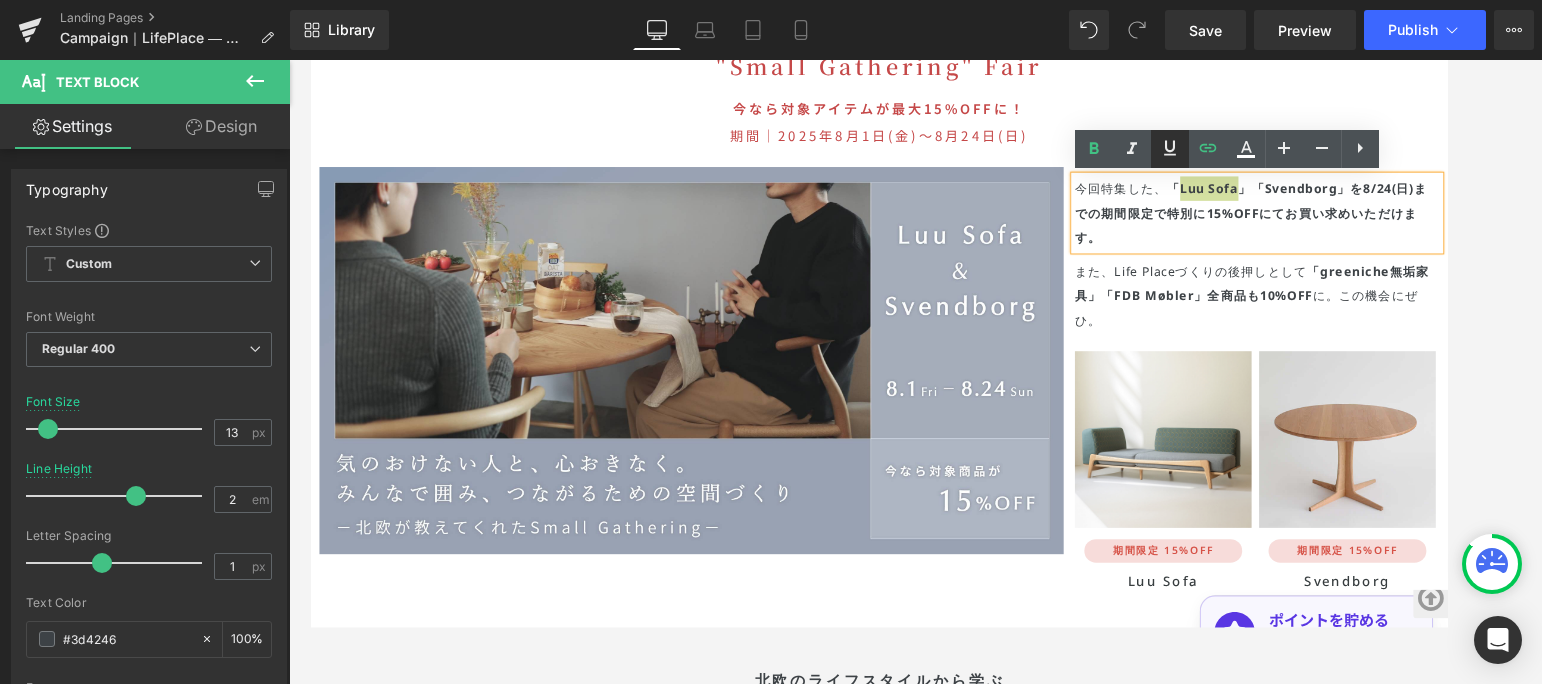 click 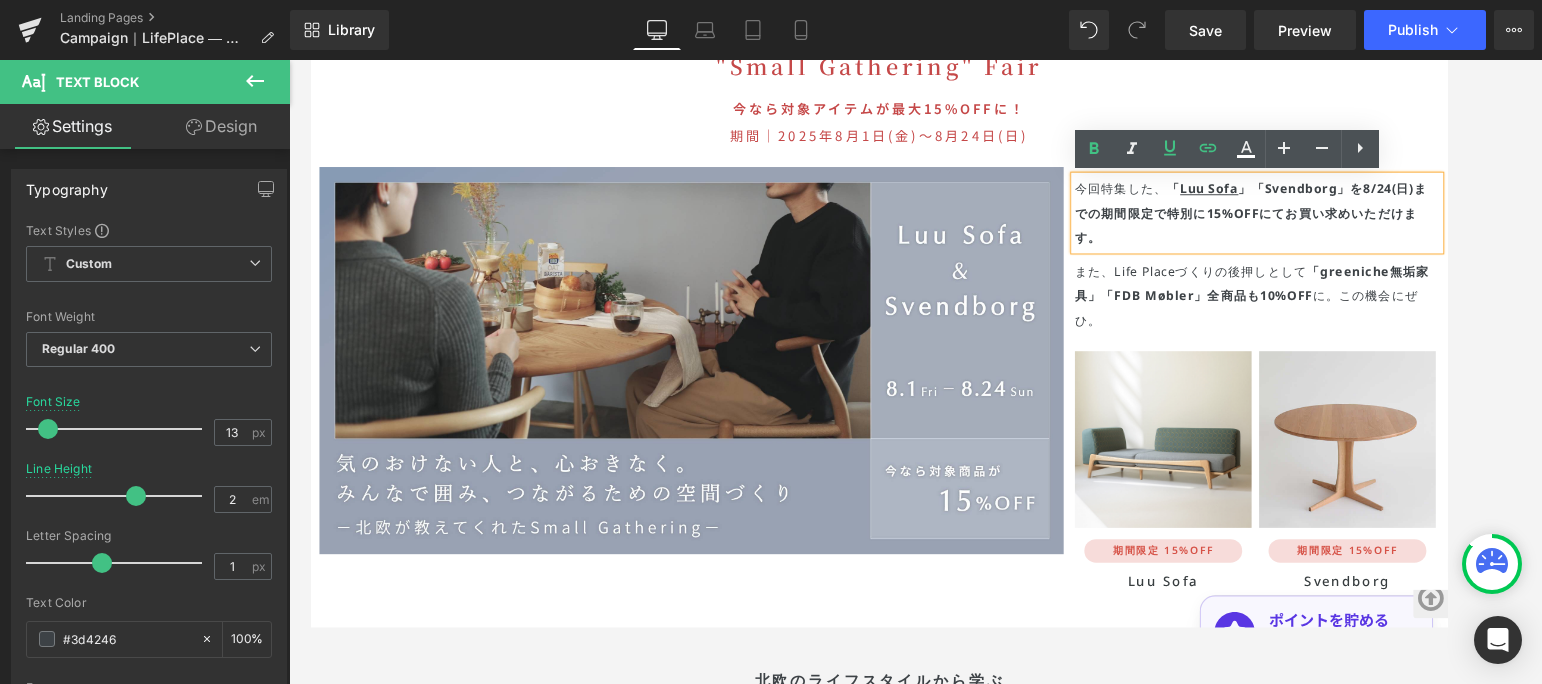 click on "「 Luu Sofa 」「Svendborg」" at bounding box center (1318, 197) 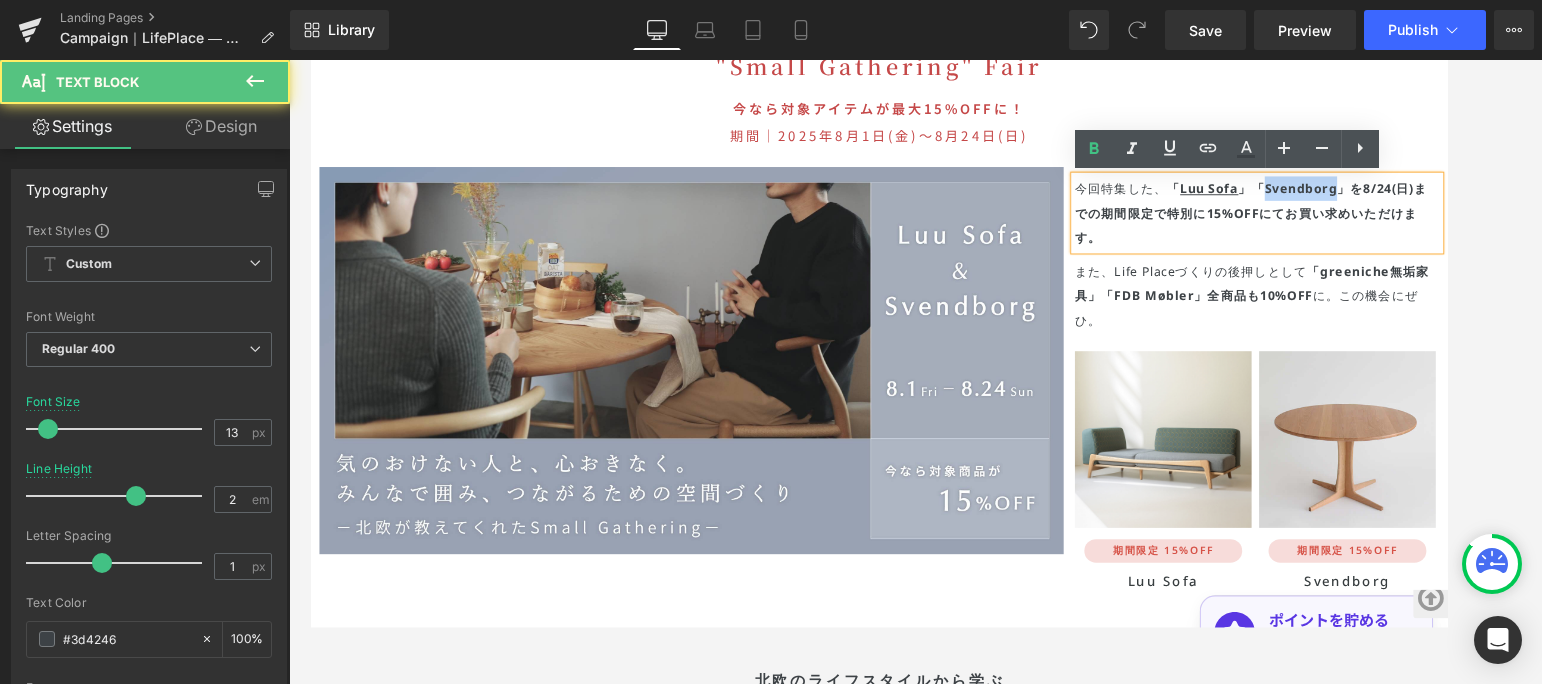 click on "「 Luu Sofa 」「Svendborg」" at bounding box center [1318, 197] 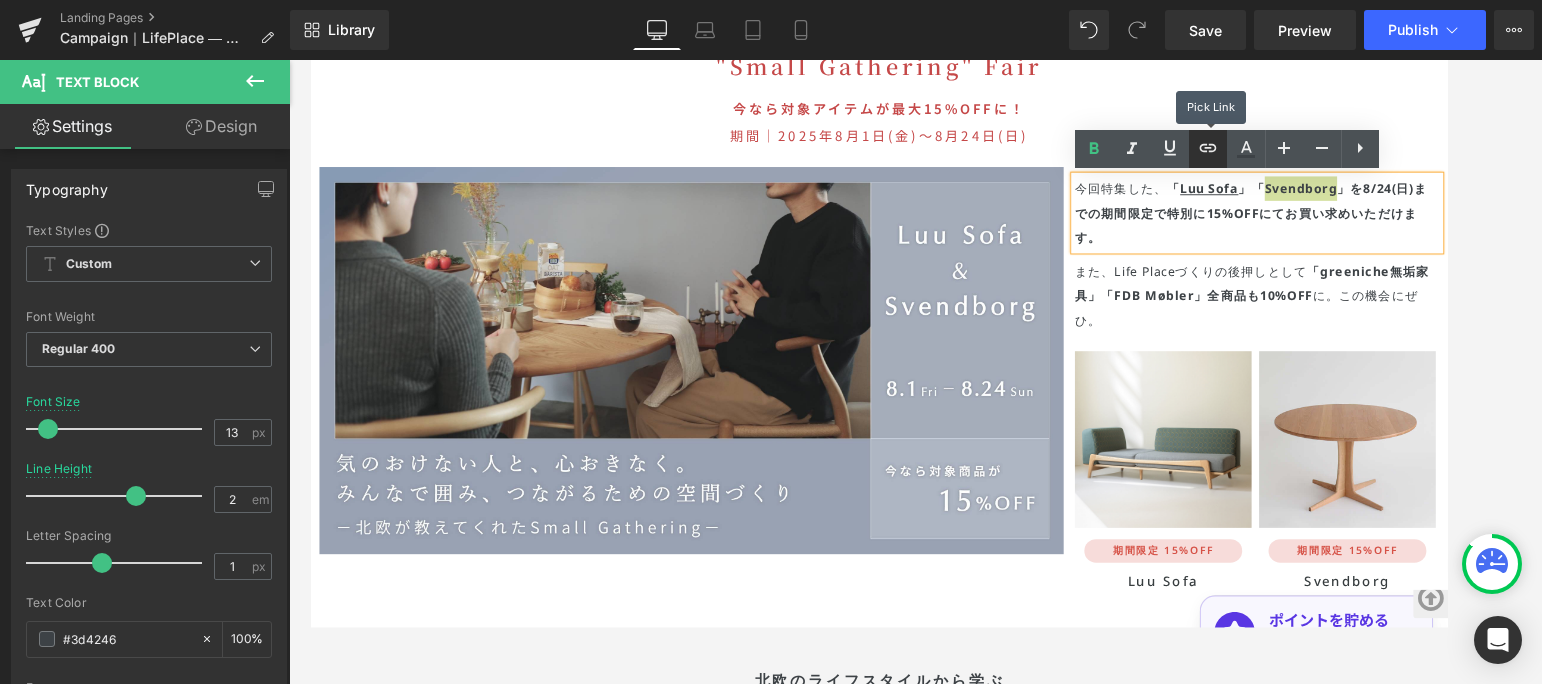 click 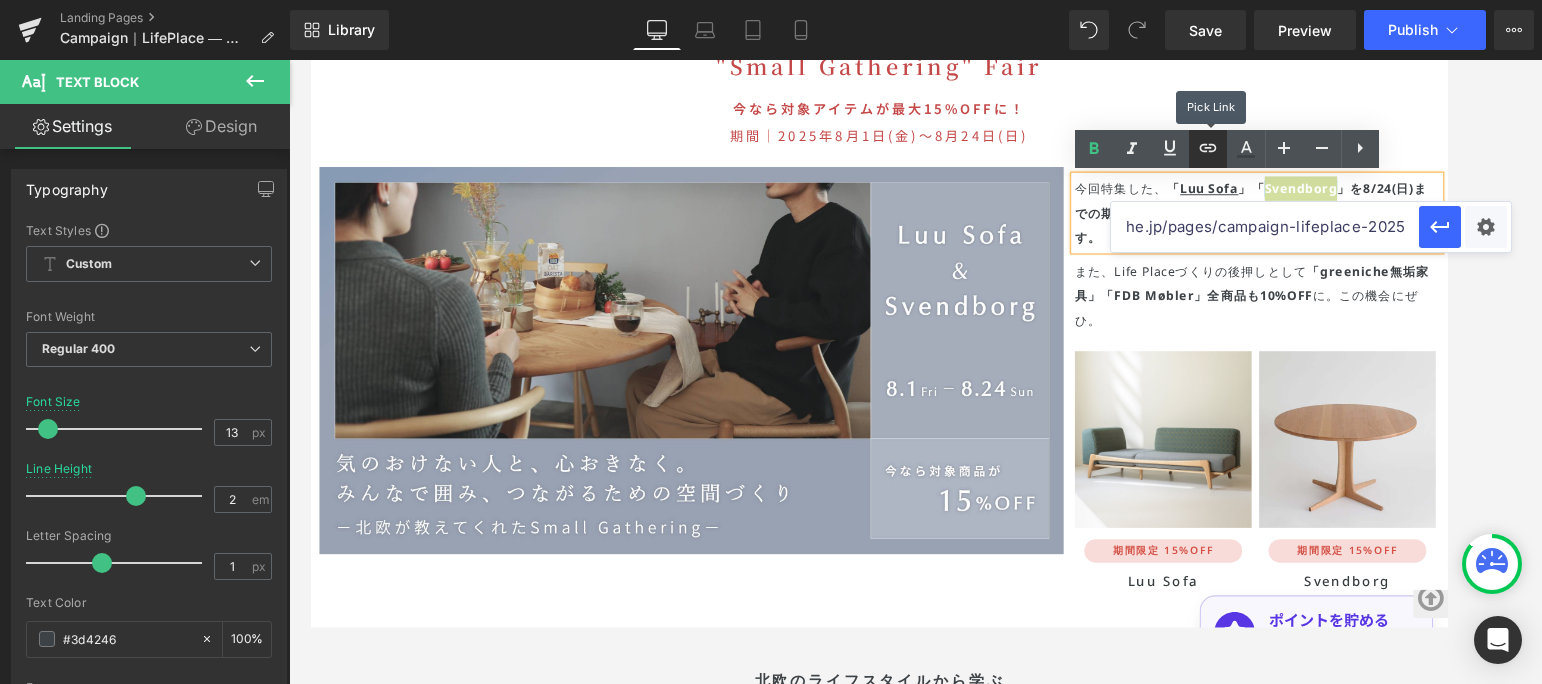 scroll, scrollTop: 0, scrollLeft: 0, axis: both 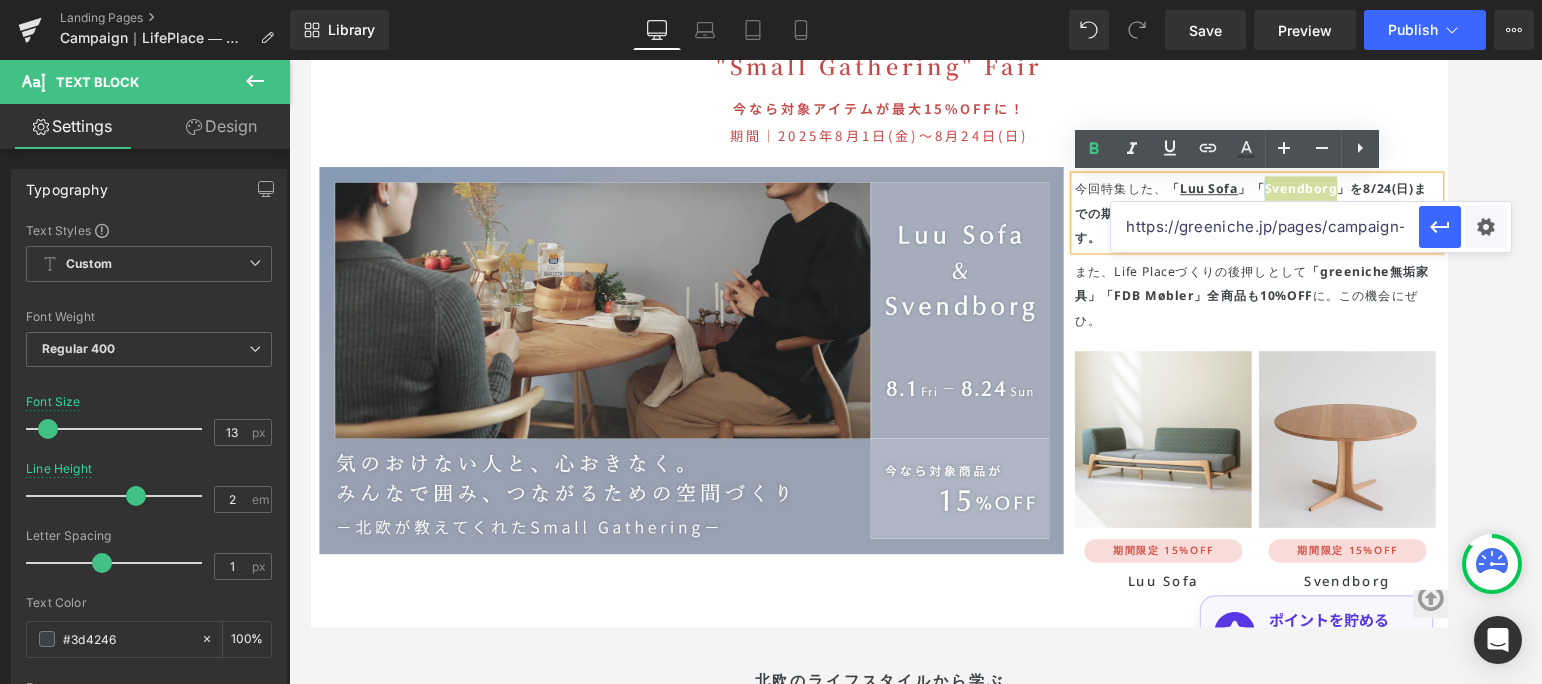 click on "https://greeniche.jp/pages/campaign-lifeplace-2025" at bounding box center [1265, 227] 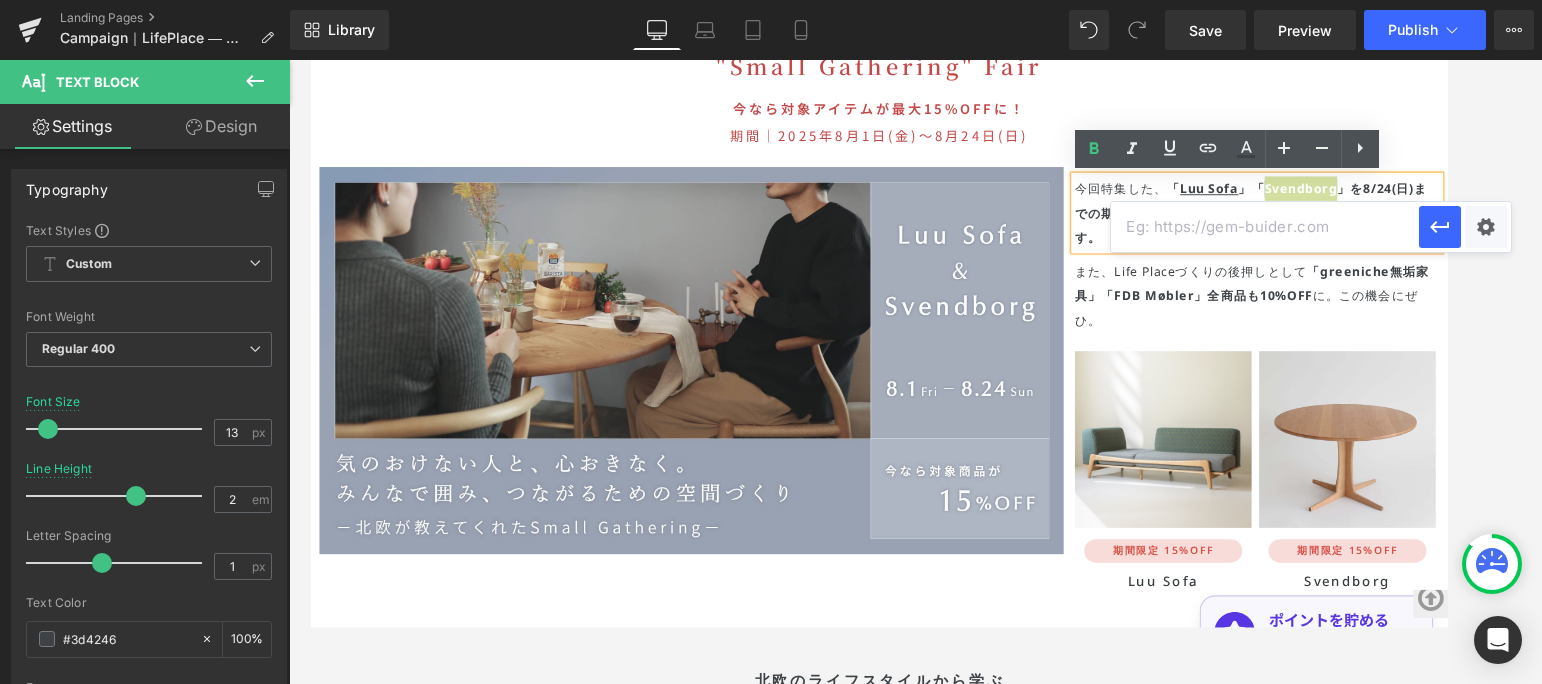 paste on "https://greeniche.jp/products/greeniche-svendborg" 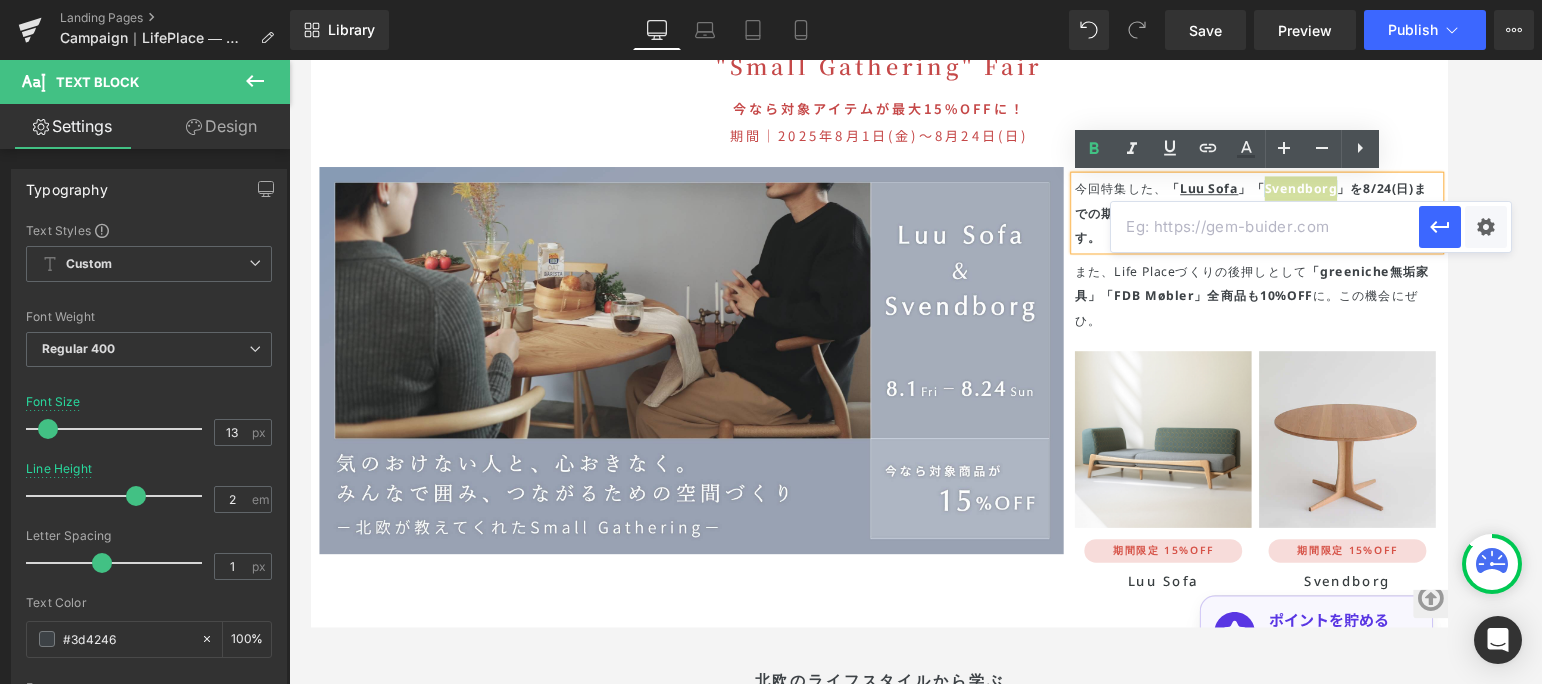 type on "https://greeniche.jp/products/greeniche-svendborg" 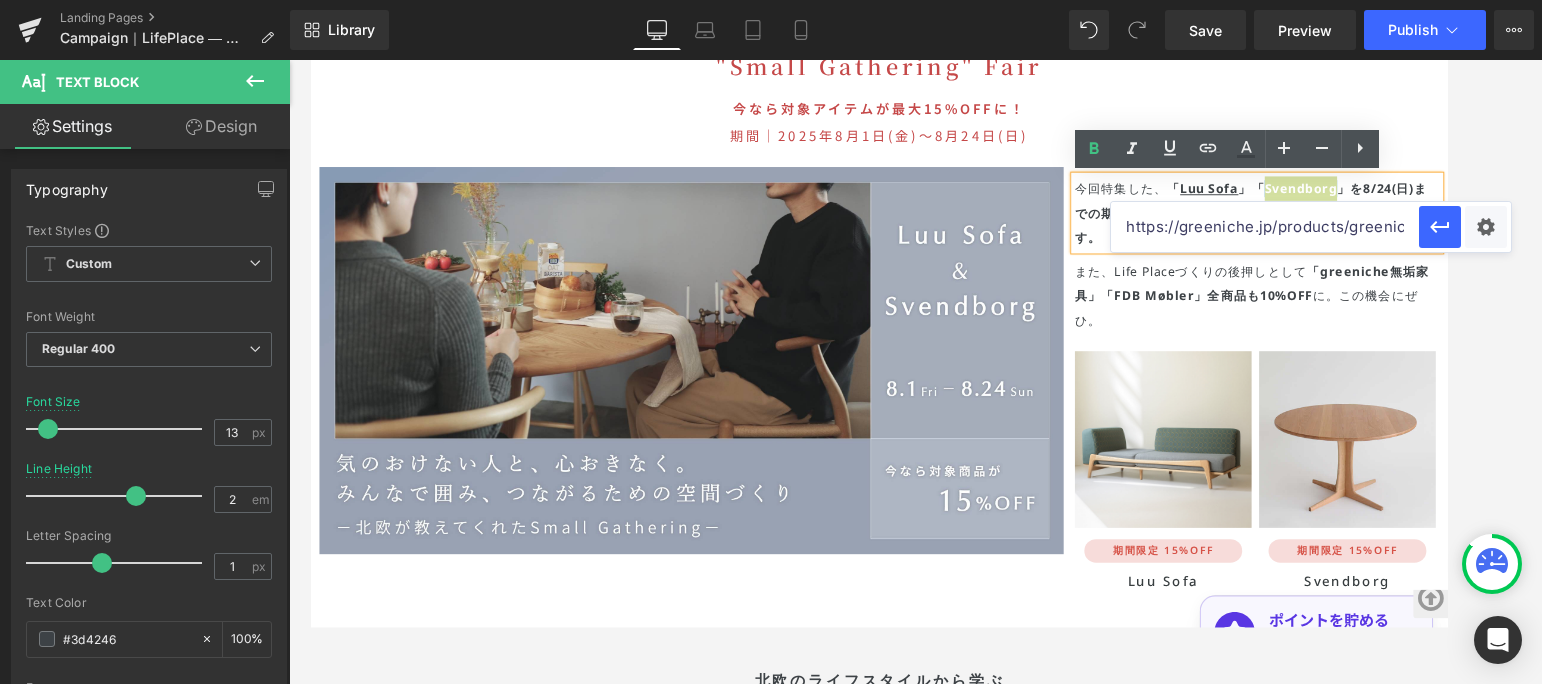 scroll, scrollTop: 0, scrollLeft: 102, axis: horizontal 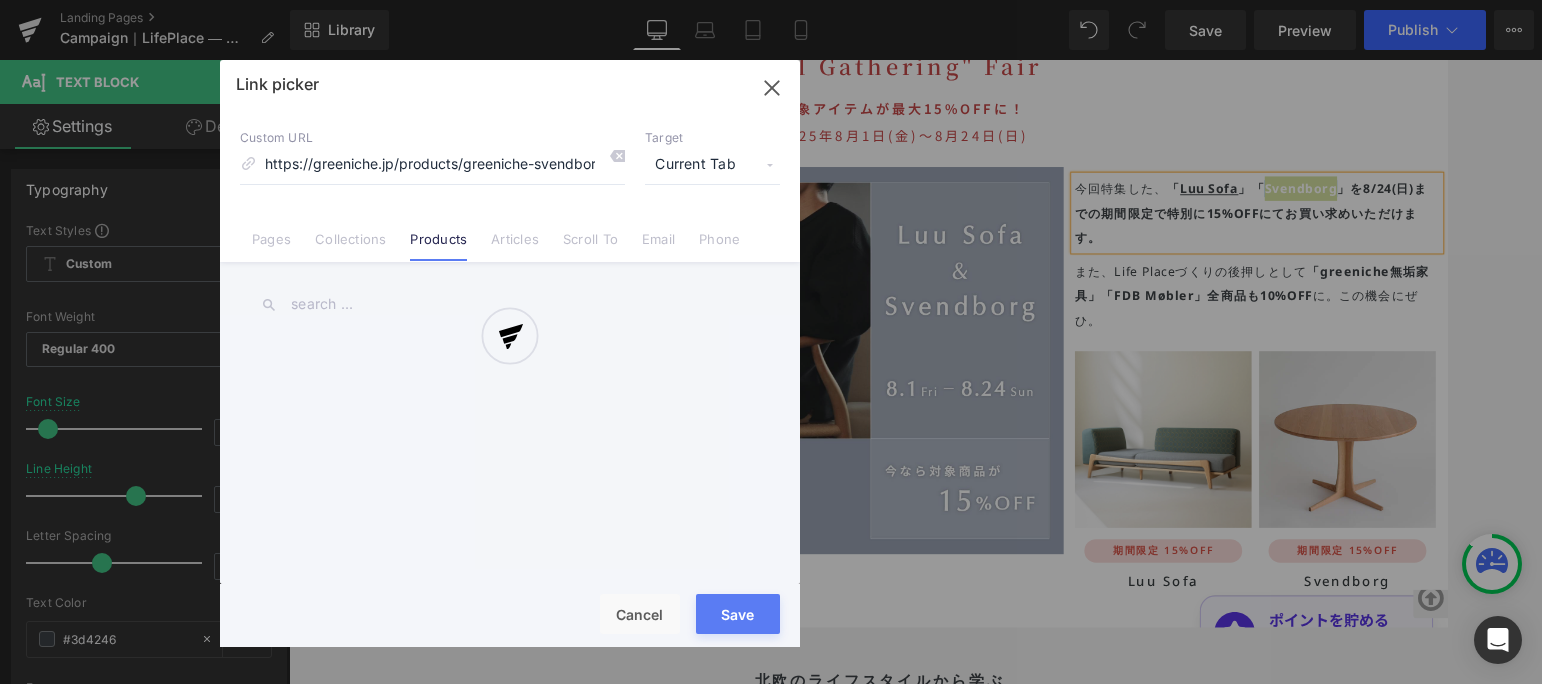 click on "Text Color Highlight Color #333333   Edit or remove link:   Edit   -   Unlink   -   Cancel             https://greeniche.jp/products/greeniche-svendborg                                 Link picker Back to Library   Insert           Custom URL   https://greeniche.jp/products/greeniche-svendborg                 Target   Current Tab     Current Tab   New Tab                 Pages       Collections       Products       Articles       Scroll To       Email       Phone                                                       Email Address     Subject     Message             Phone Number           Save Cancel" at bounding box center [771, 0] 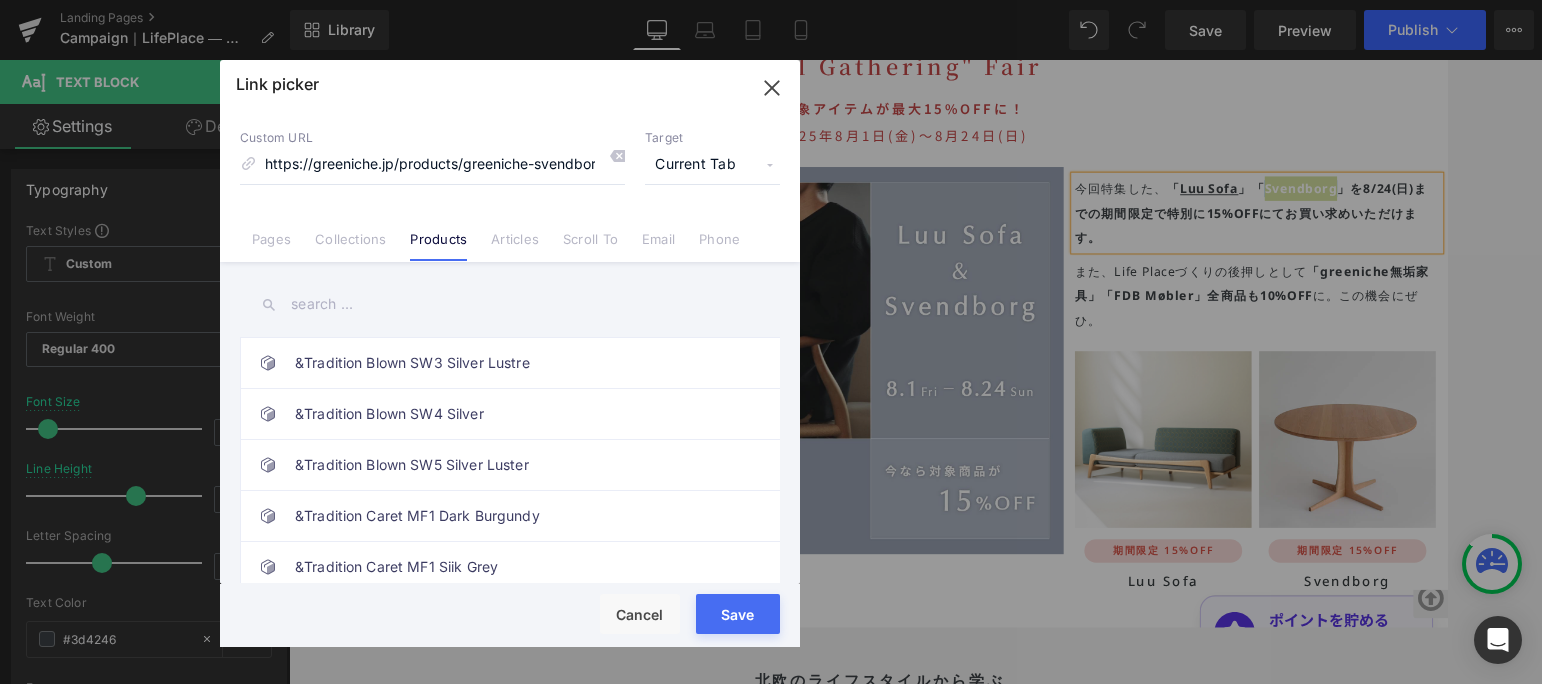 click on "Current Tab" at bounding box center (712, 165) 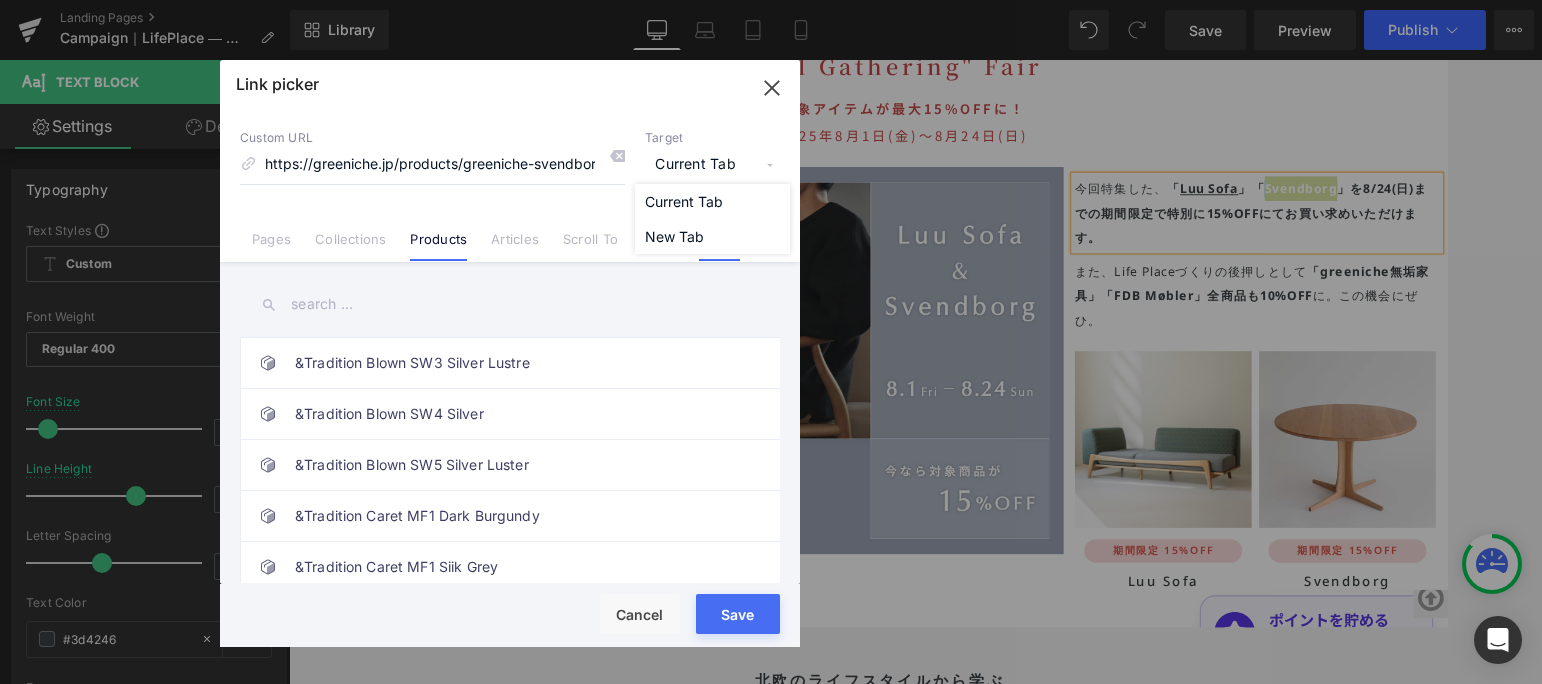 click on "New Tab" at bounding box center [712, 236] 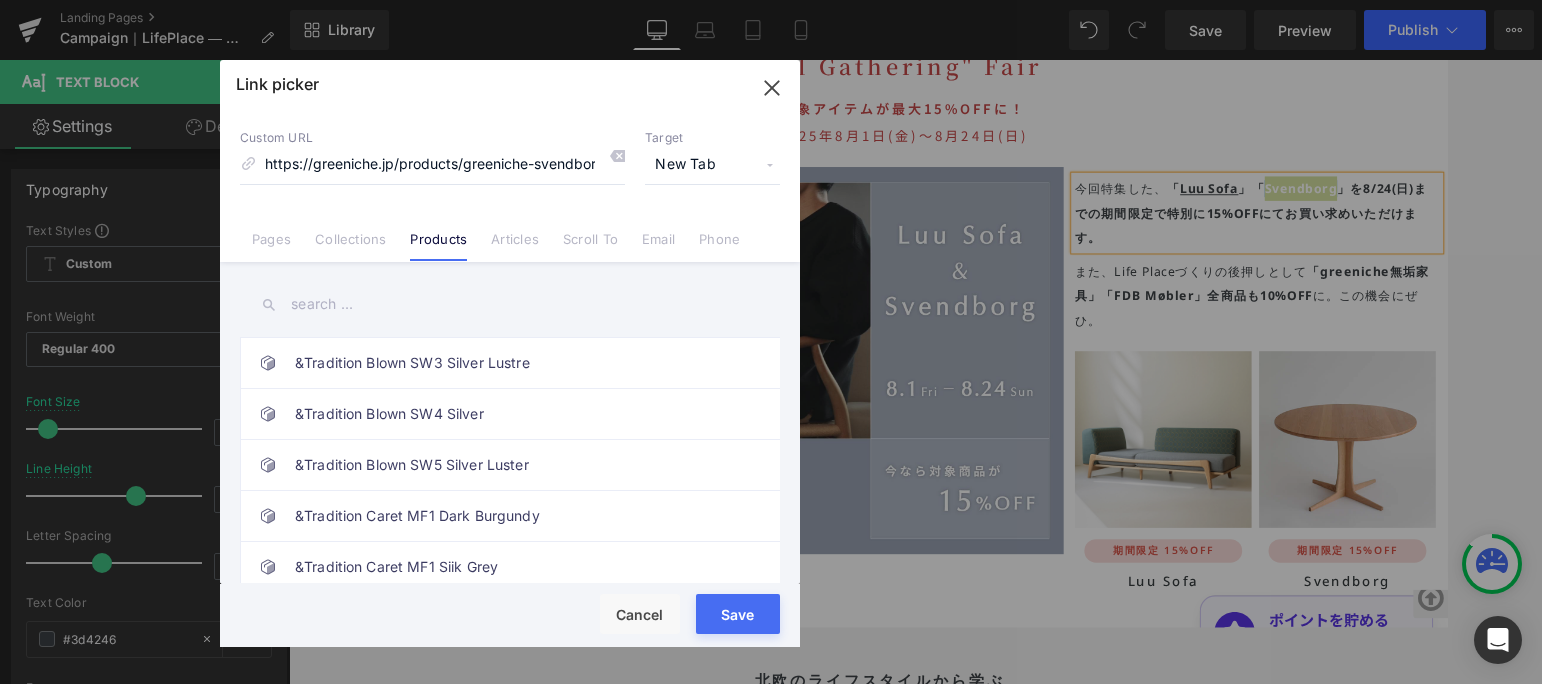 click on "Save" at bounding box center (738, 614) 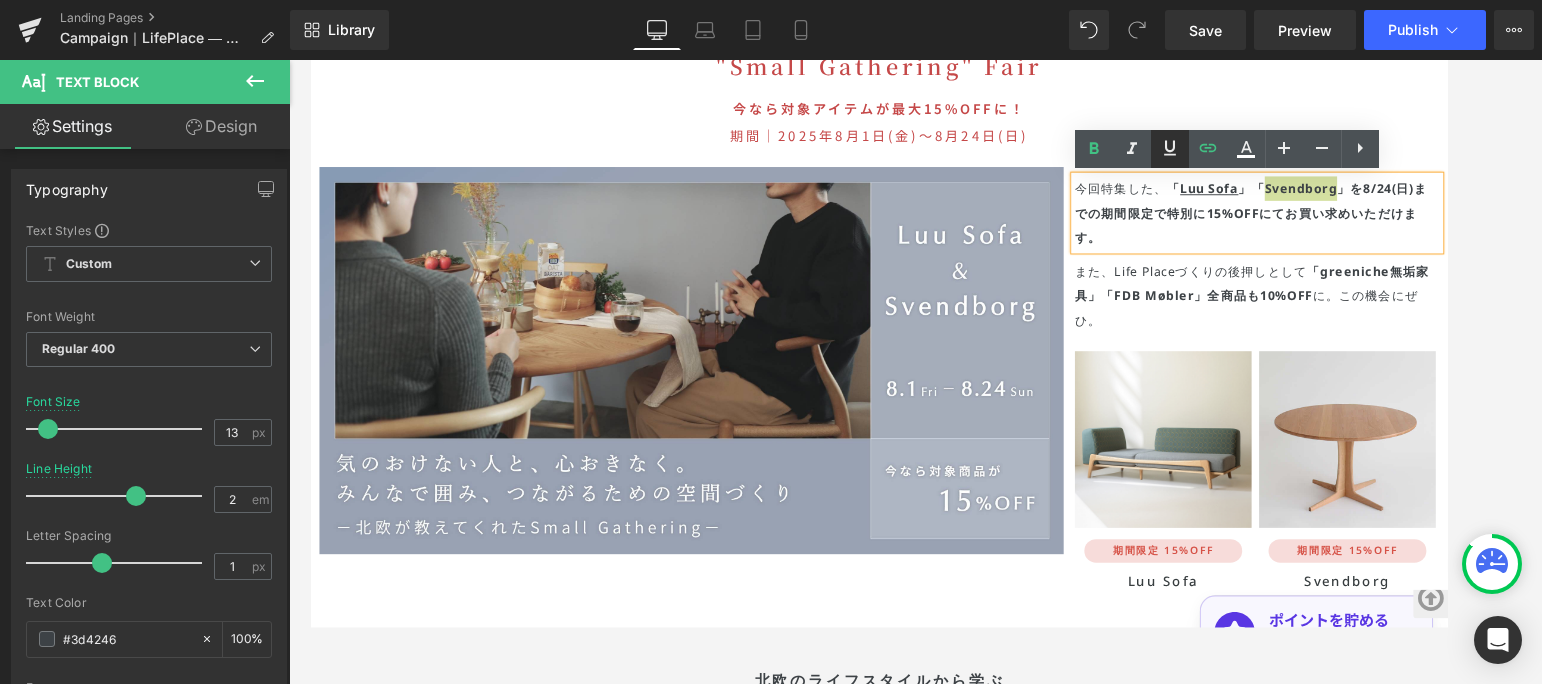 click 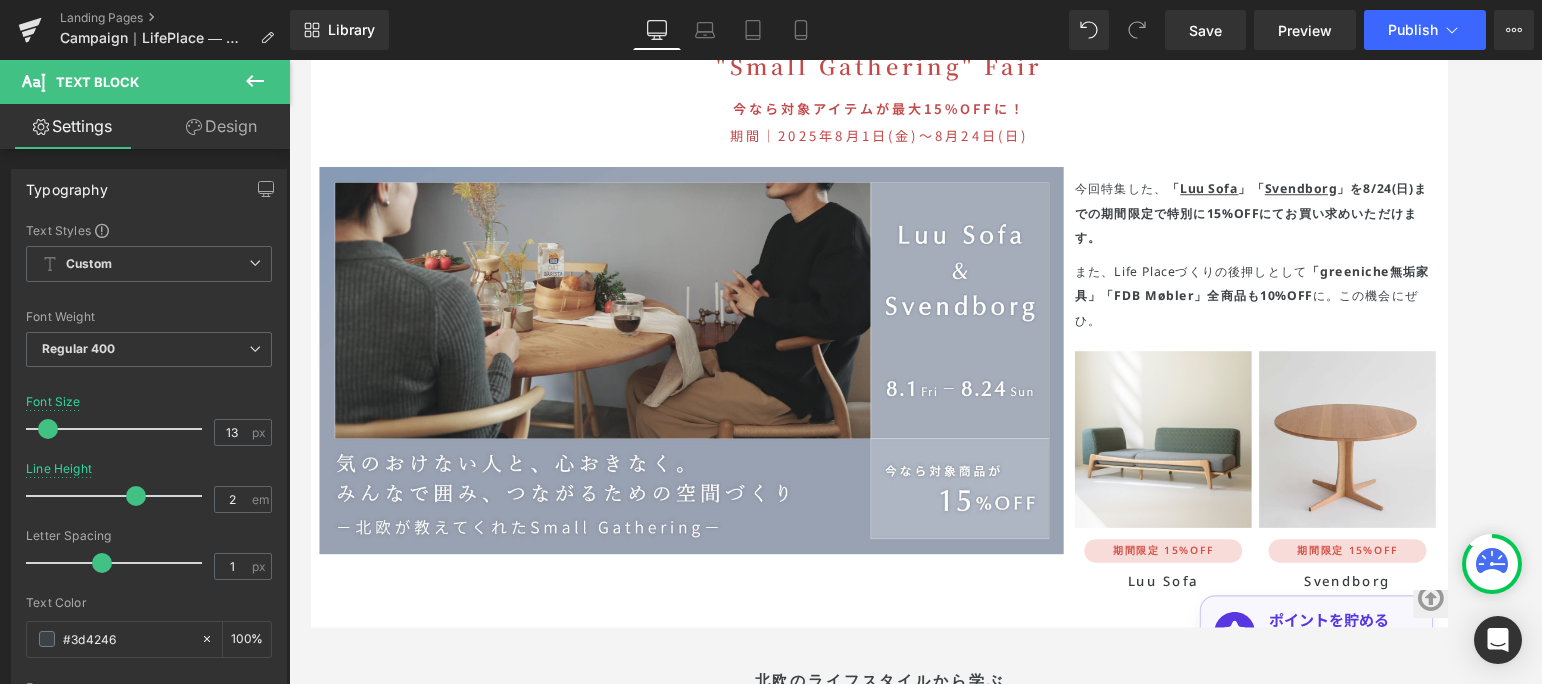 click on "Library Desktop Desktop Laptop Tablet Mobile Save Preview Publish Scheduled View Live Page View with current Template Save Template to Library Schedule Publish  Optimize  Publish Settings Shortcuts  Your page can’t be published   You've reached the maximum number of published pages on your plan  (0/0).  You need to upgrade your plan or unpublish all your pages to get 1 publish slot.   Unpublish pages   Upgrade plan" at bounding box center (916, 30) 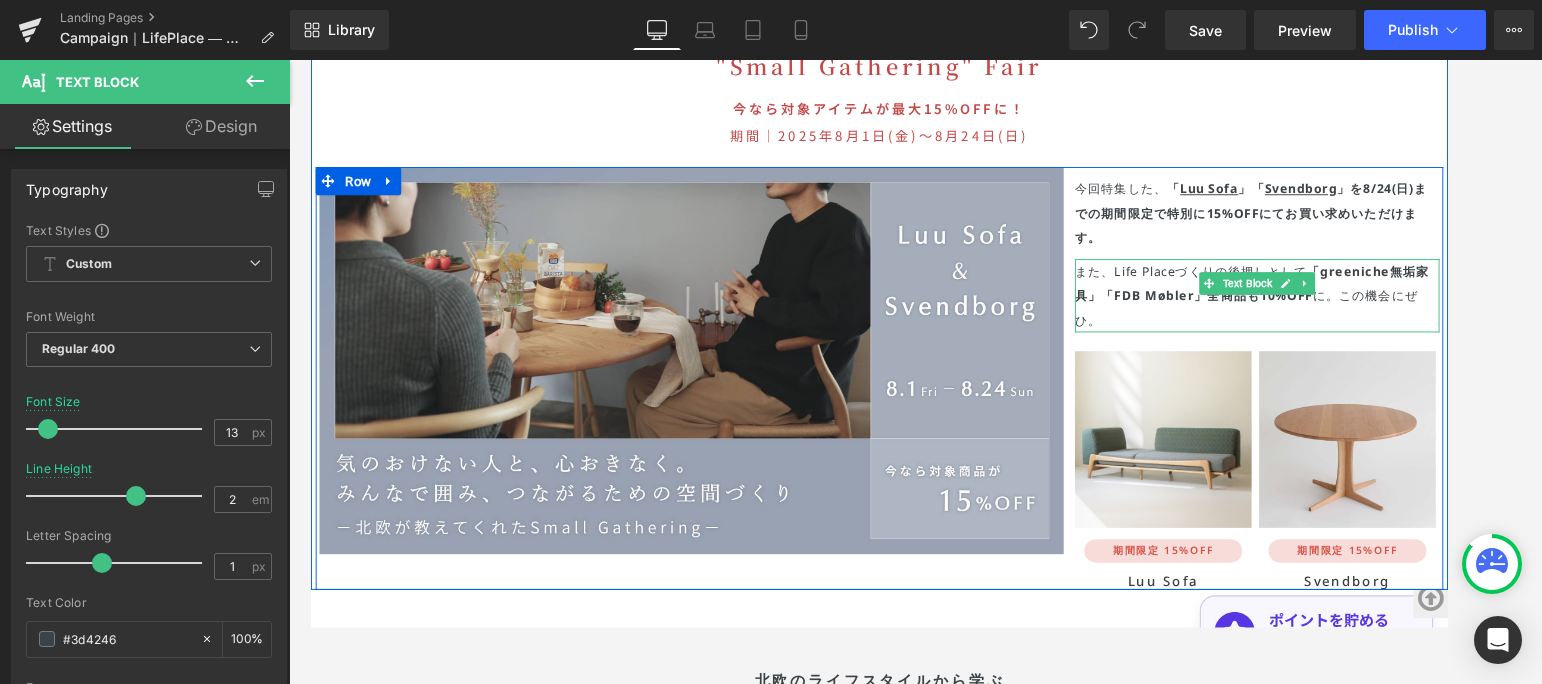 click on "「greeniche無垢家具」" at bounding box center (1311, 298) 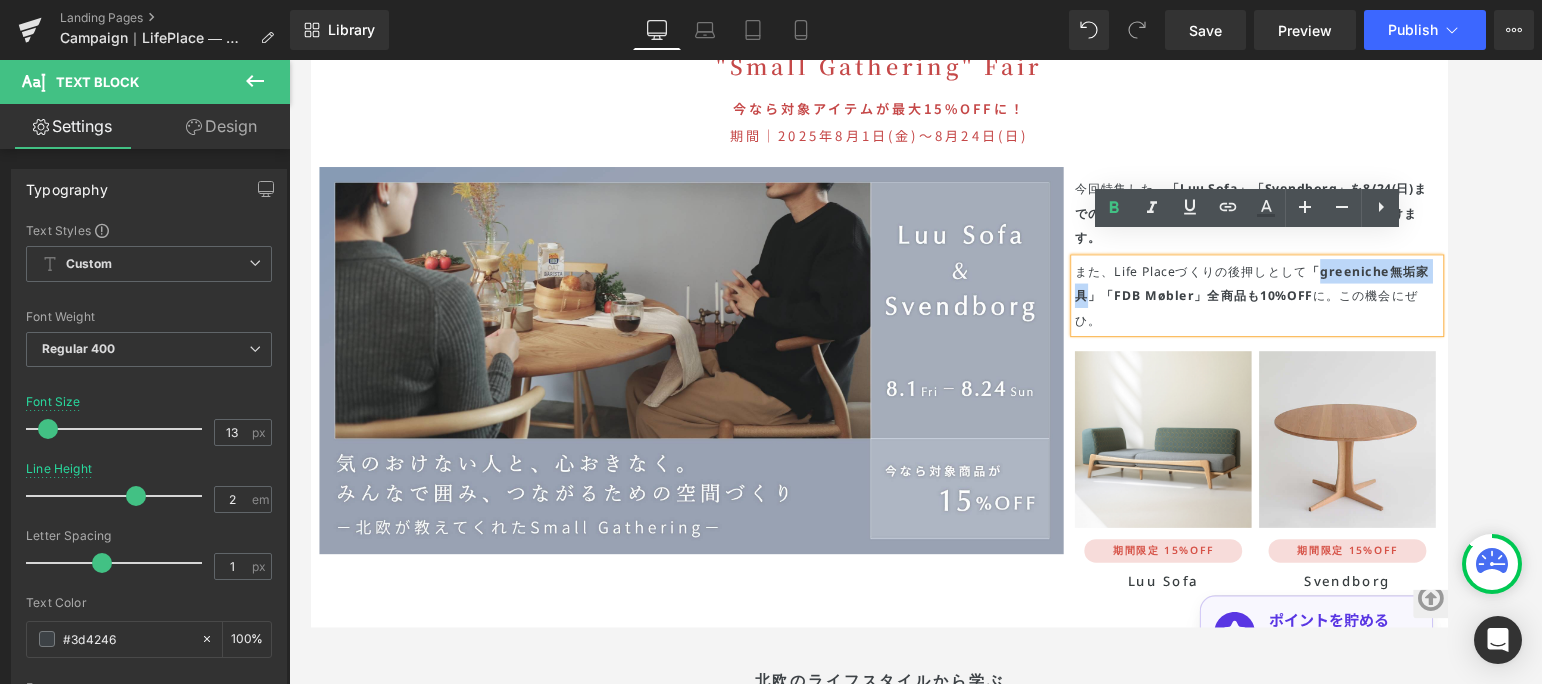 drag, startPoint x: 1388, startPoint y: 263, endPoint x: 1140, endPoint y: 295, distance: 250.056 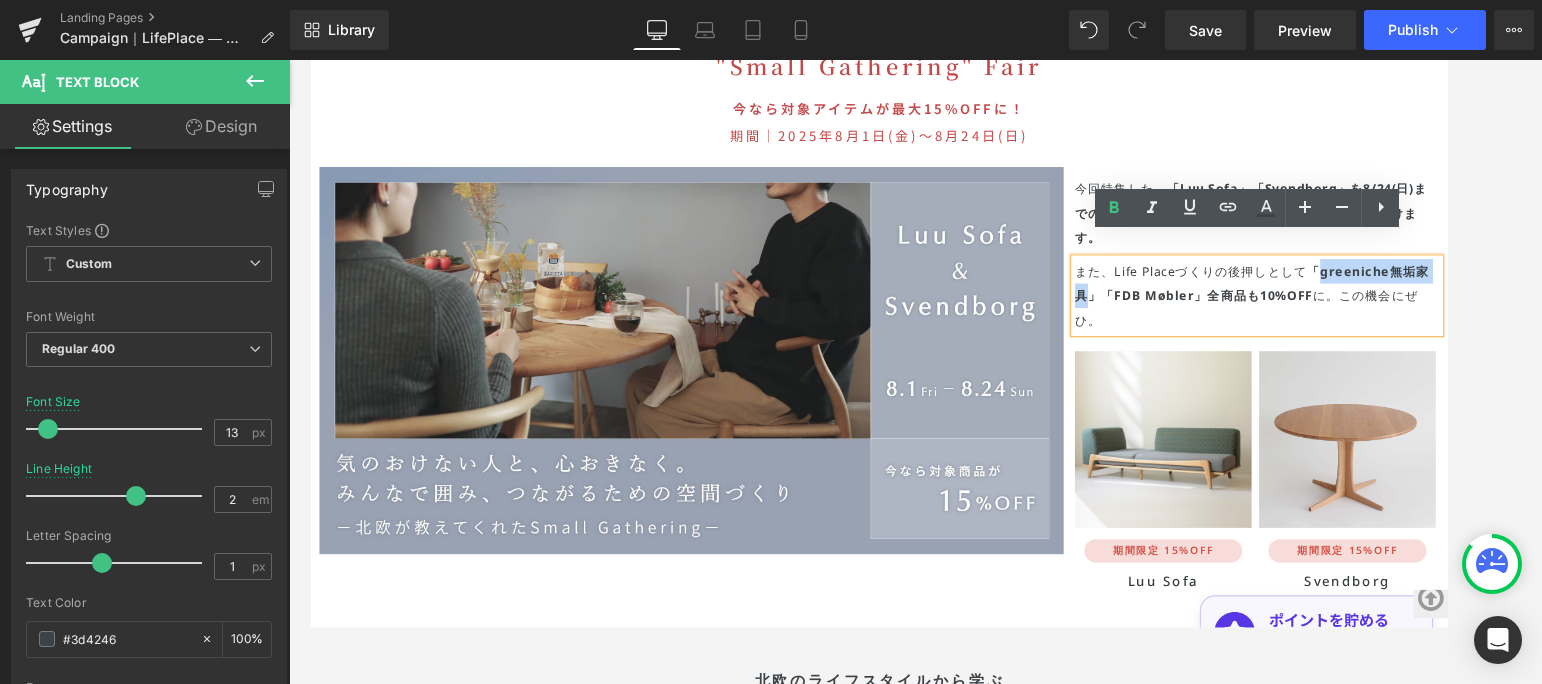 click on "また、Life Placeづくりの後押しとして 「greeniche無垢家具」 「FDB Møbler」全商品も10%OFF に。 この機会にぜひ。" at bounding box center [1317, 311] 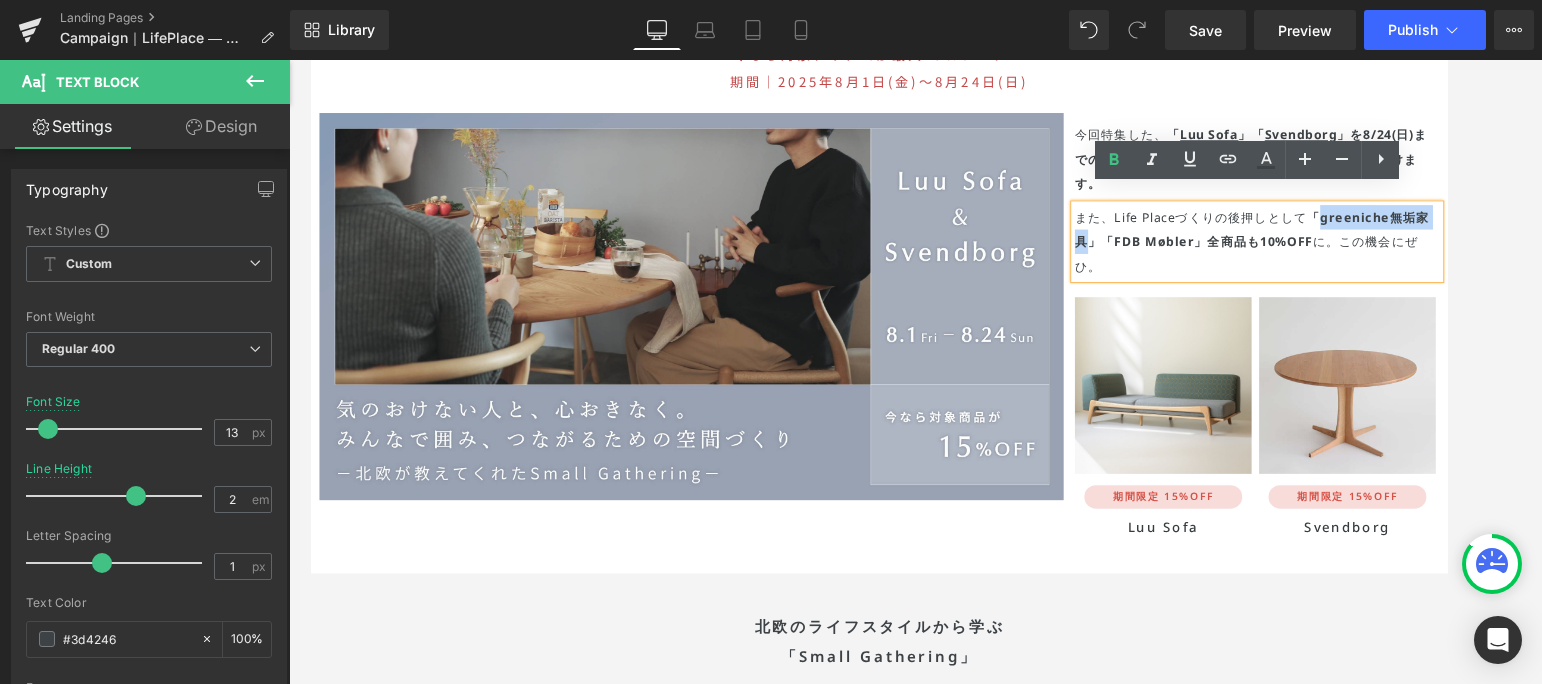 scroll, scrollTop: 4023, scrollLeft: 0, axis: vertical 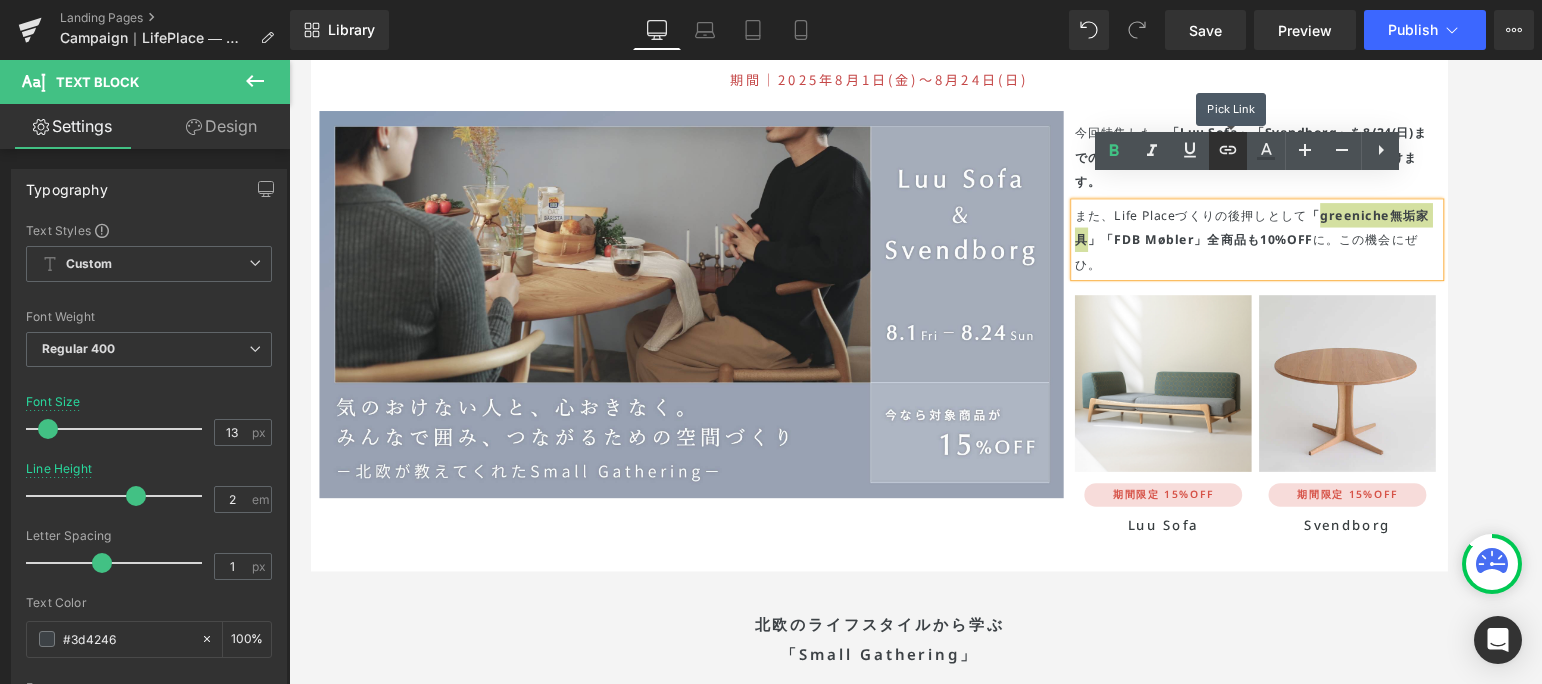 click 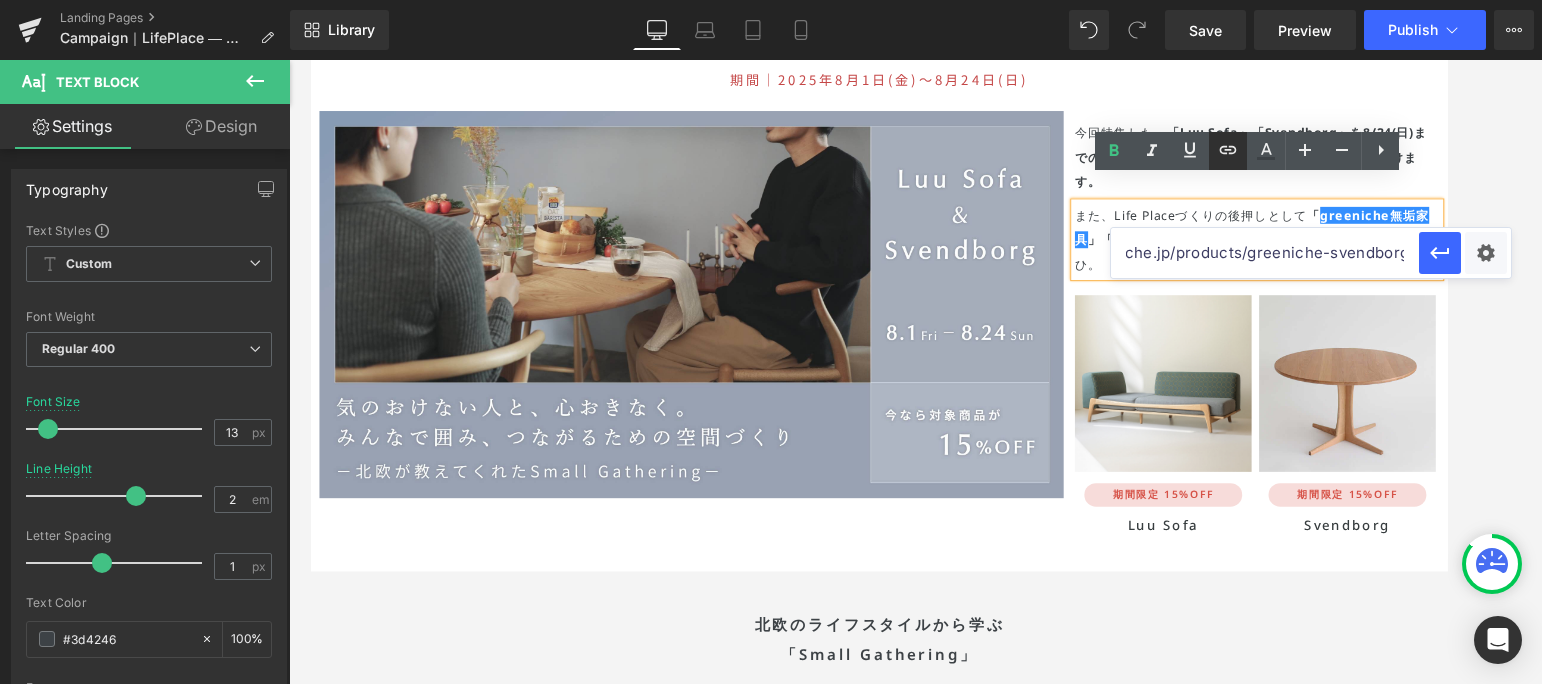 scroll, scrollTop: 0, scrollLeft: 0, axis: both 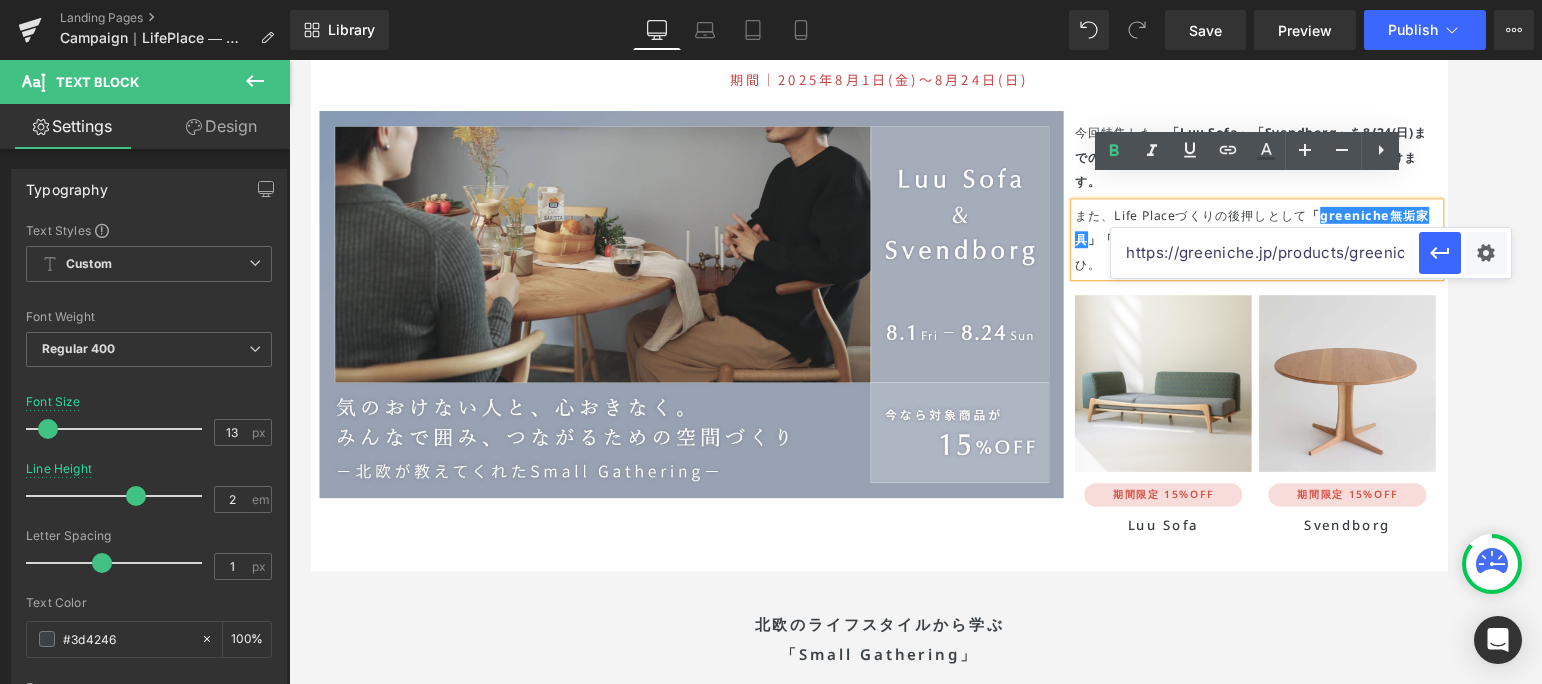 click on "https://greeniche.jp/products/greeniche-svendborg" at bounding box center (1265, 253) 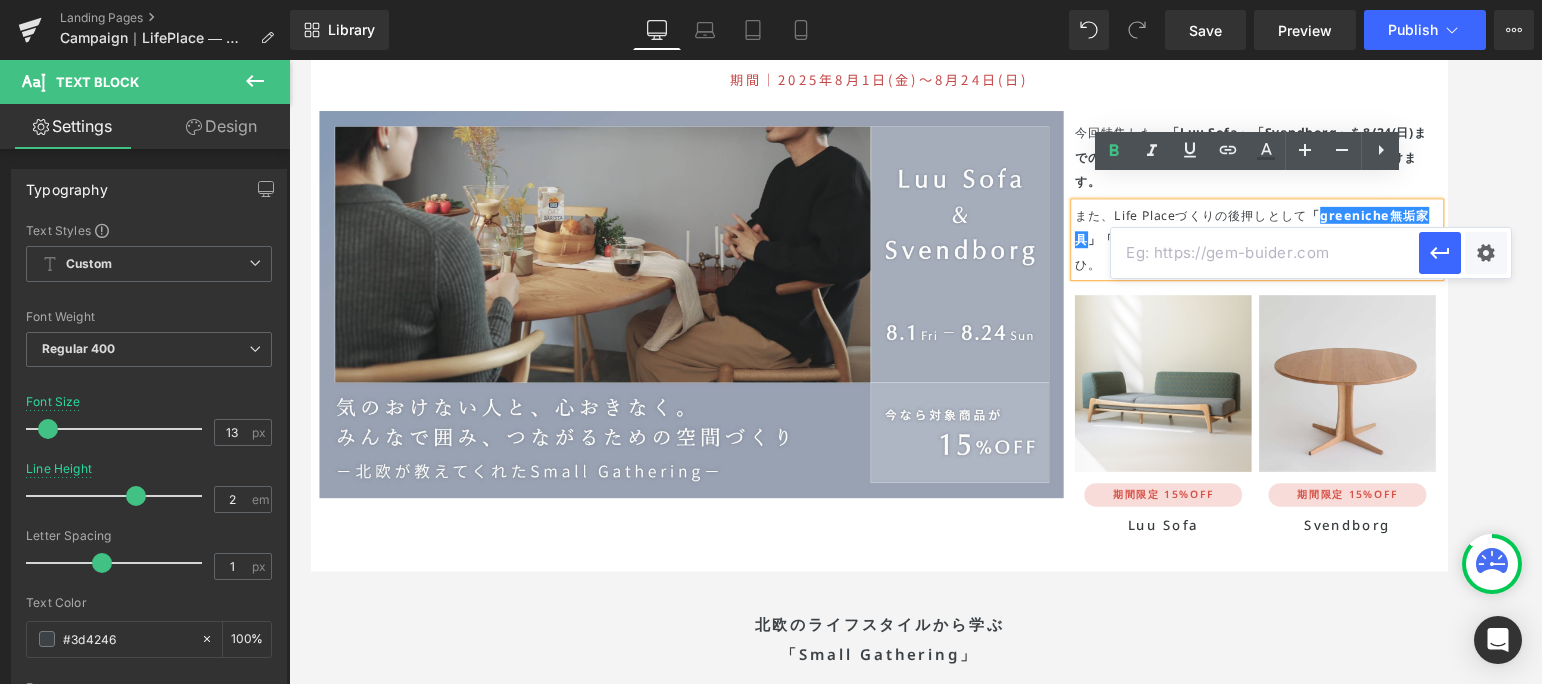 paste on "https://greeniche.jp/collections/greeniche" 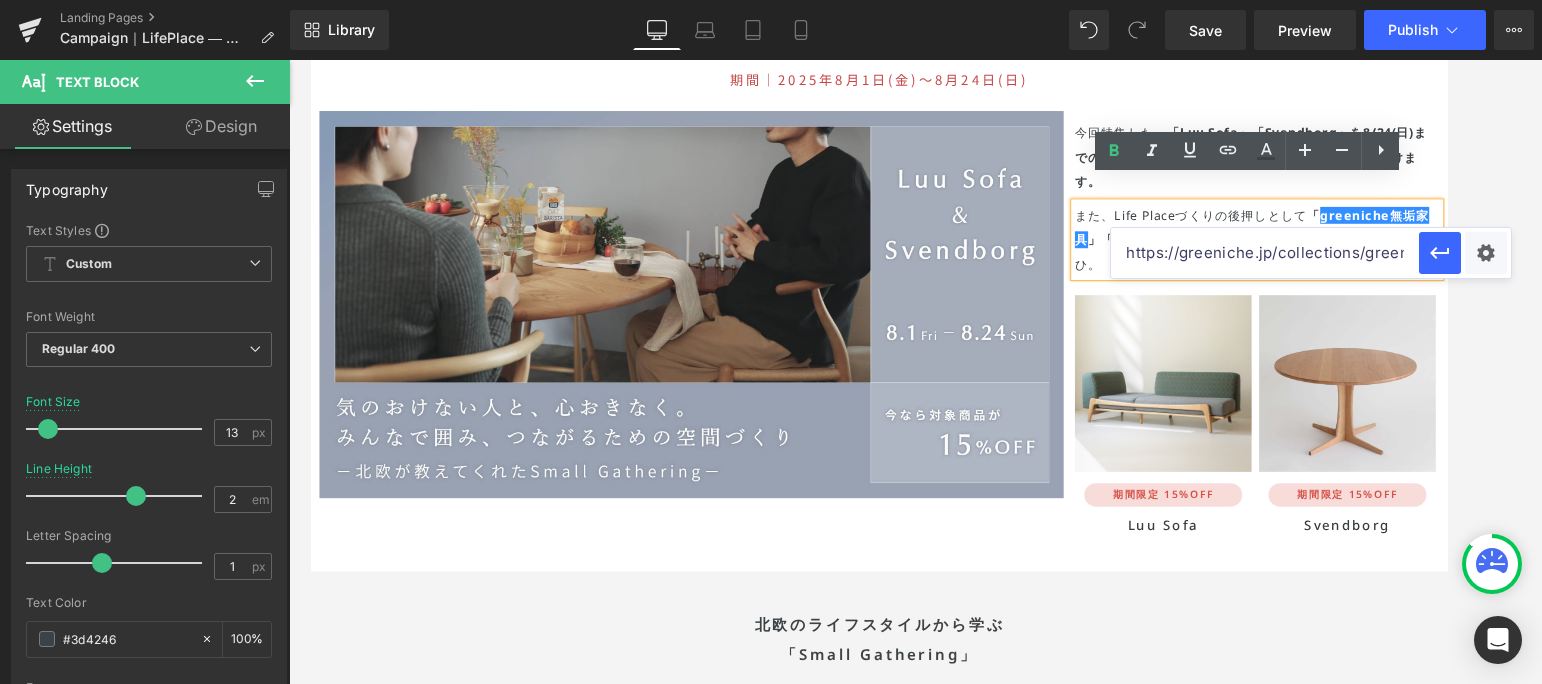 scroll, scrollTop: 0, scrollLeft: 31, axis: horizontal 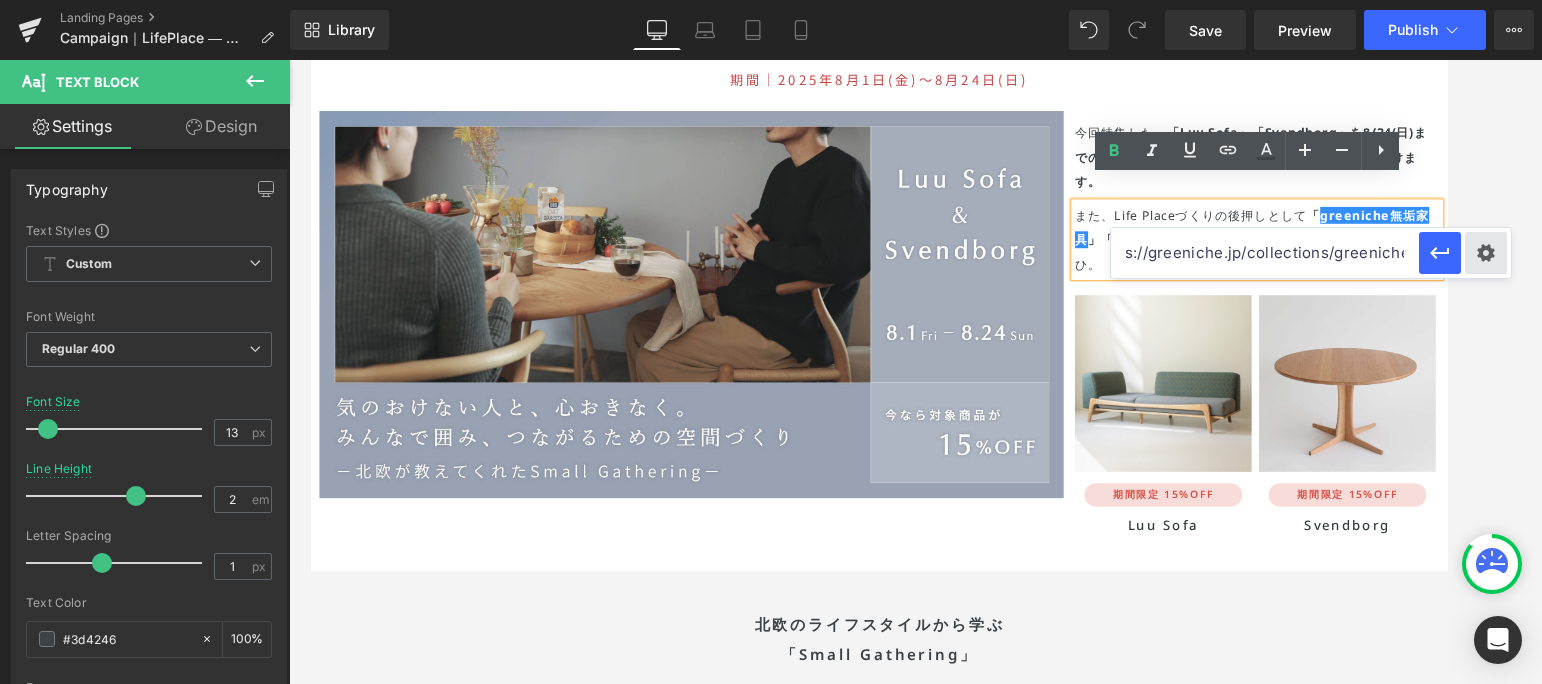 click on "Text Color Highlight Color #333333   Edit or remove link:   Edit   -   Unlink   -   Cancel             https://greeniche.jp/collections/greeniche" at bounding box center [771, 0] 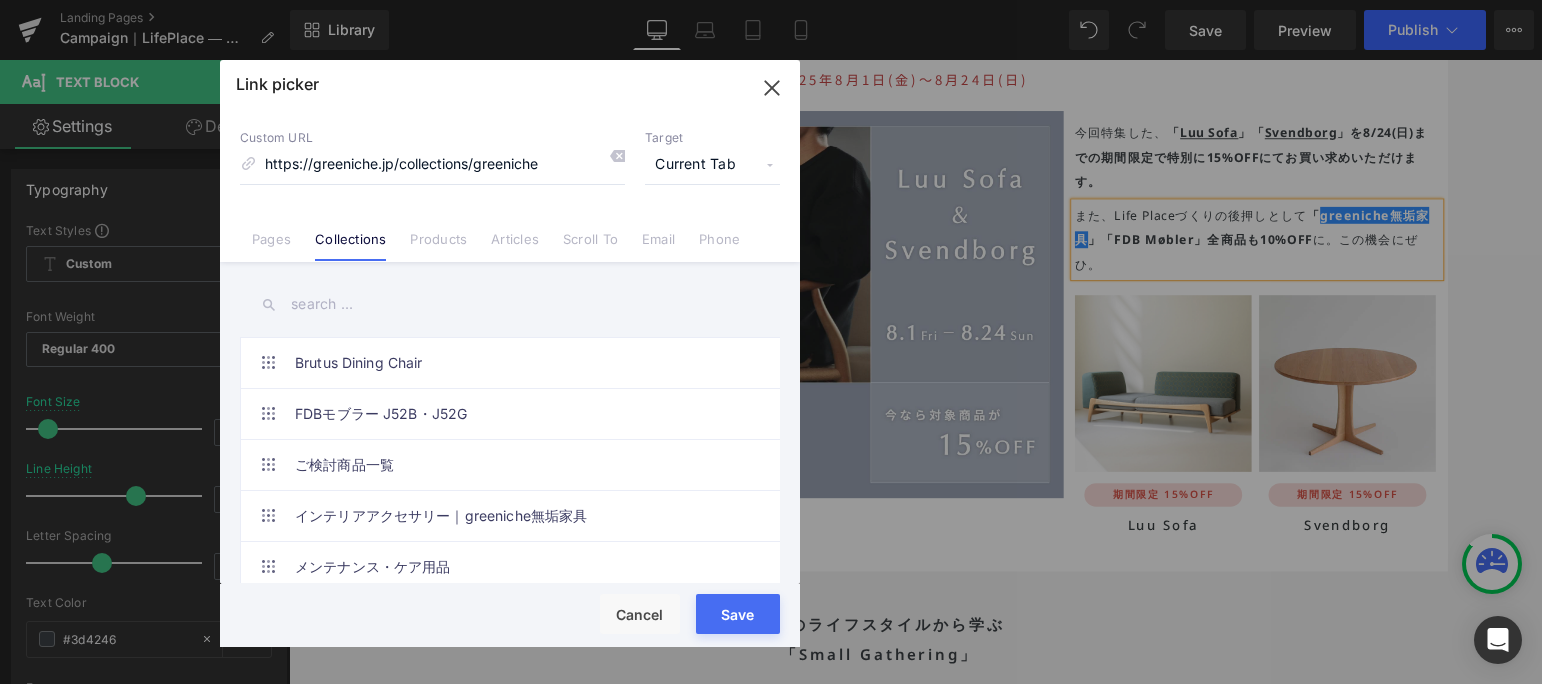 click on "Current Tab" at bounding box center (712, 165) 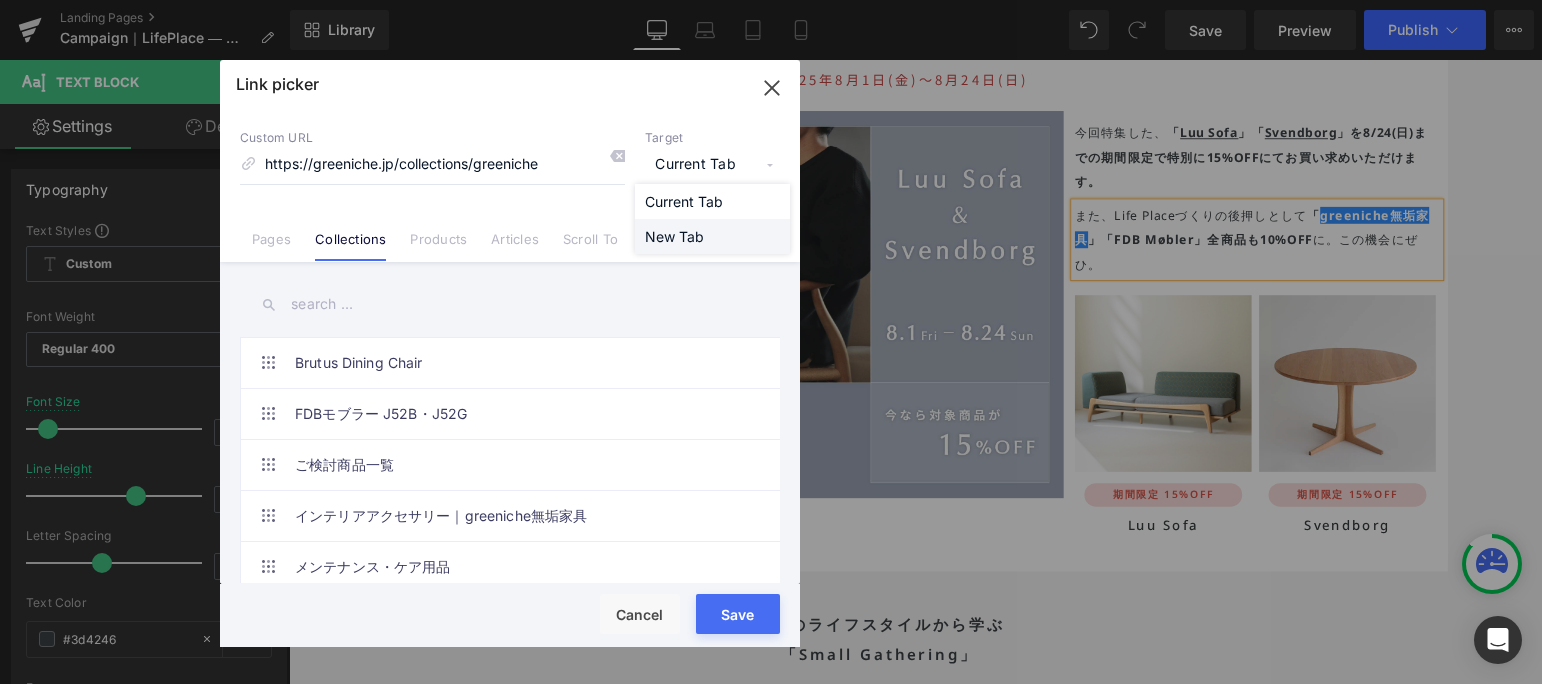 click on "New Tab" at bounding box center [712, 236] 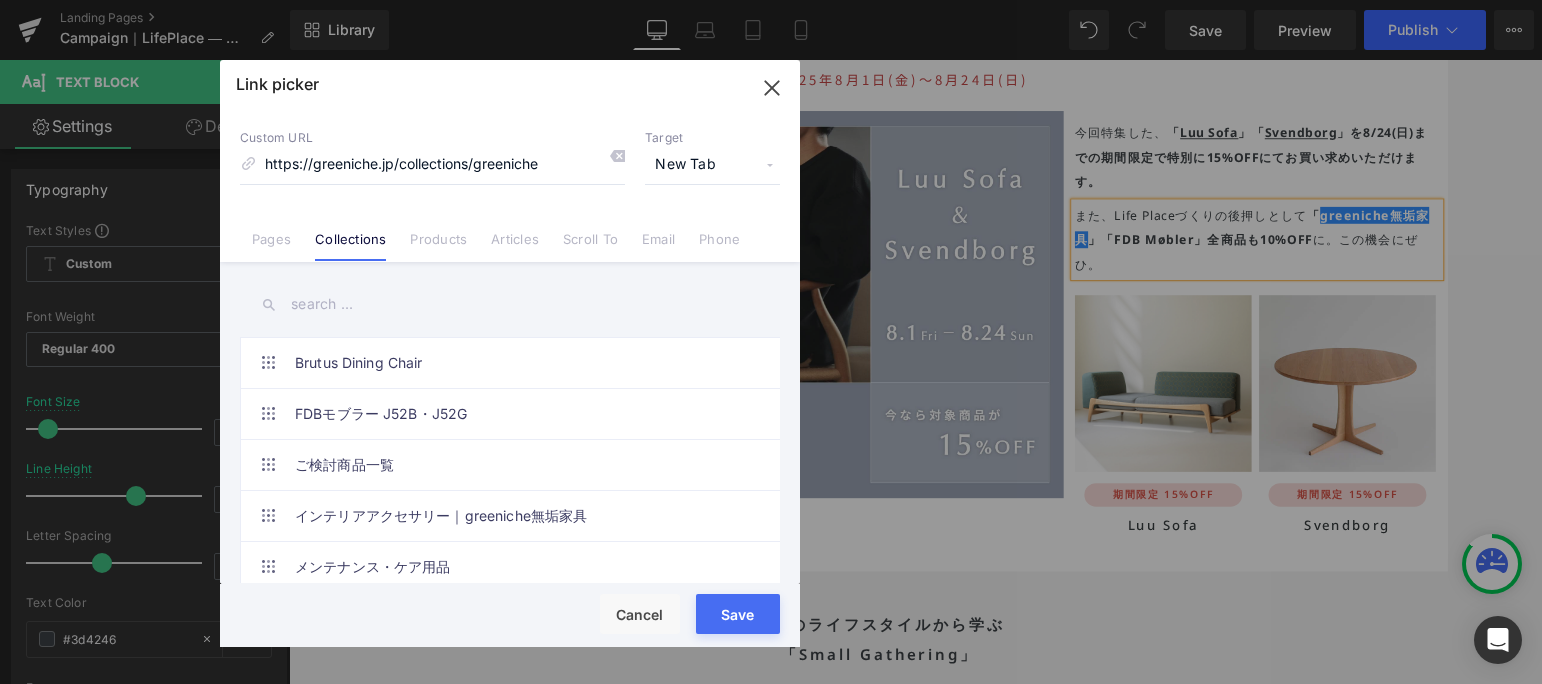 click on "Save" at bounding box center (738, 614) 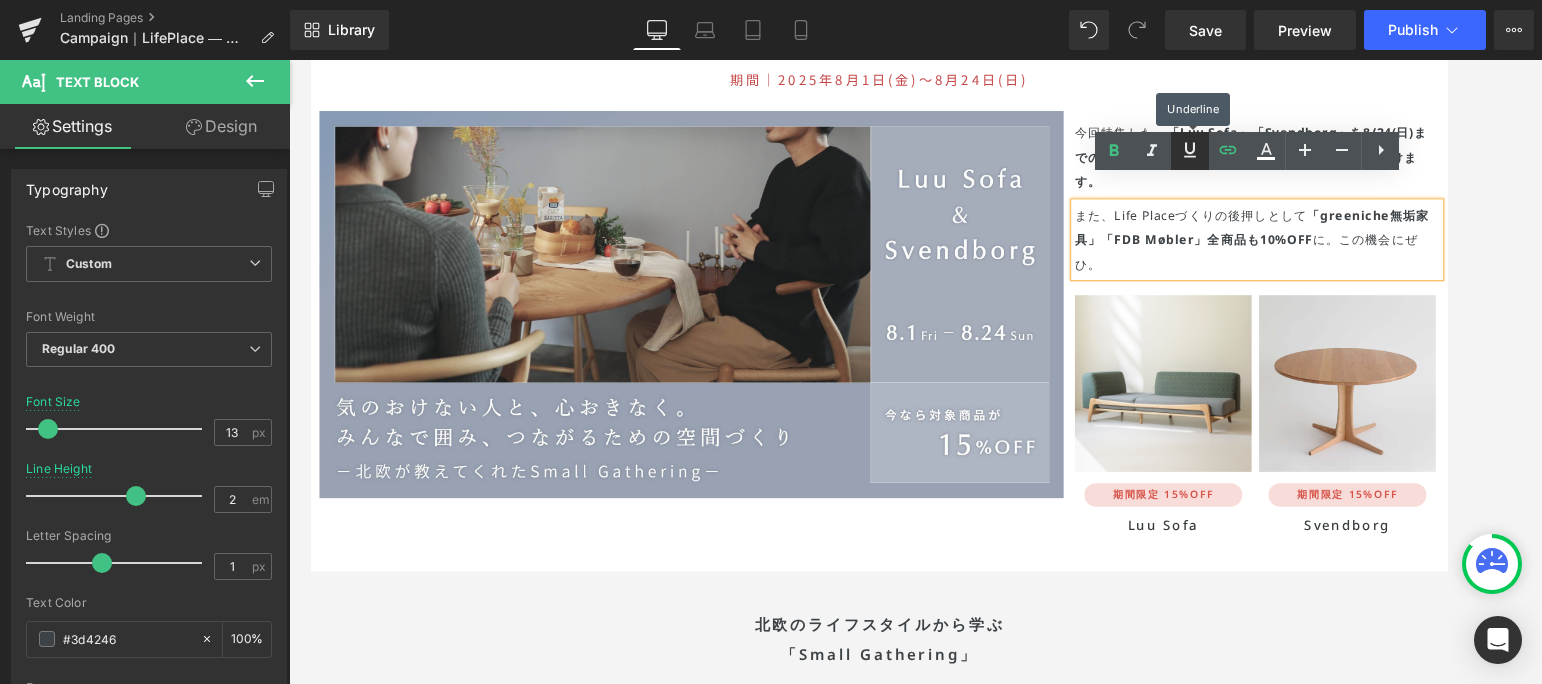 click 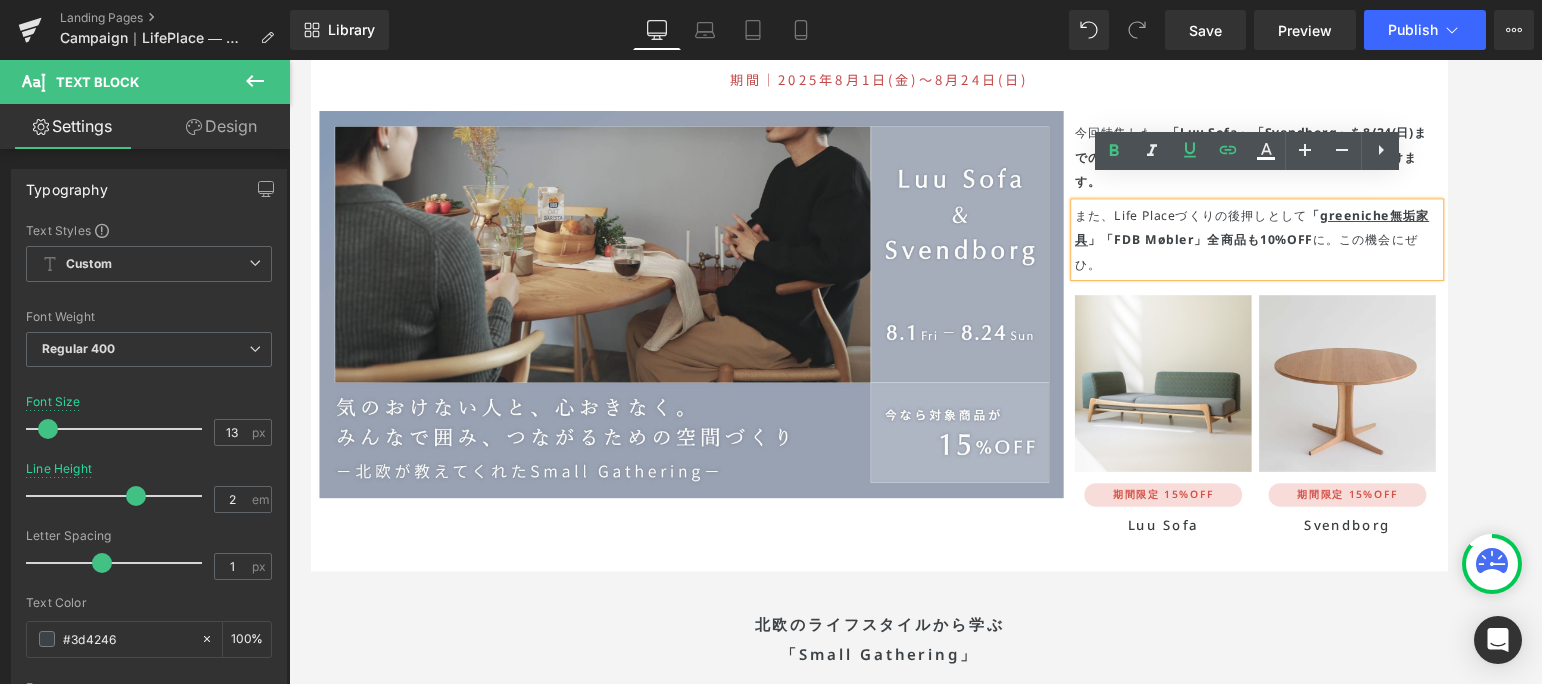 click on "「FDB Møbler」全商品も10%OFF" at bounding box center [1263, 251] 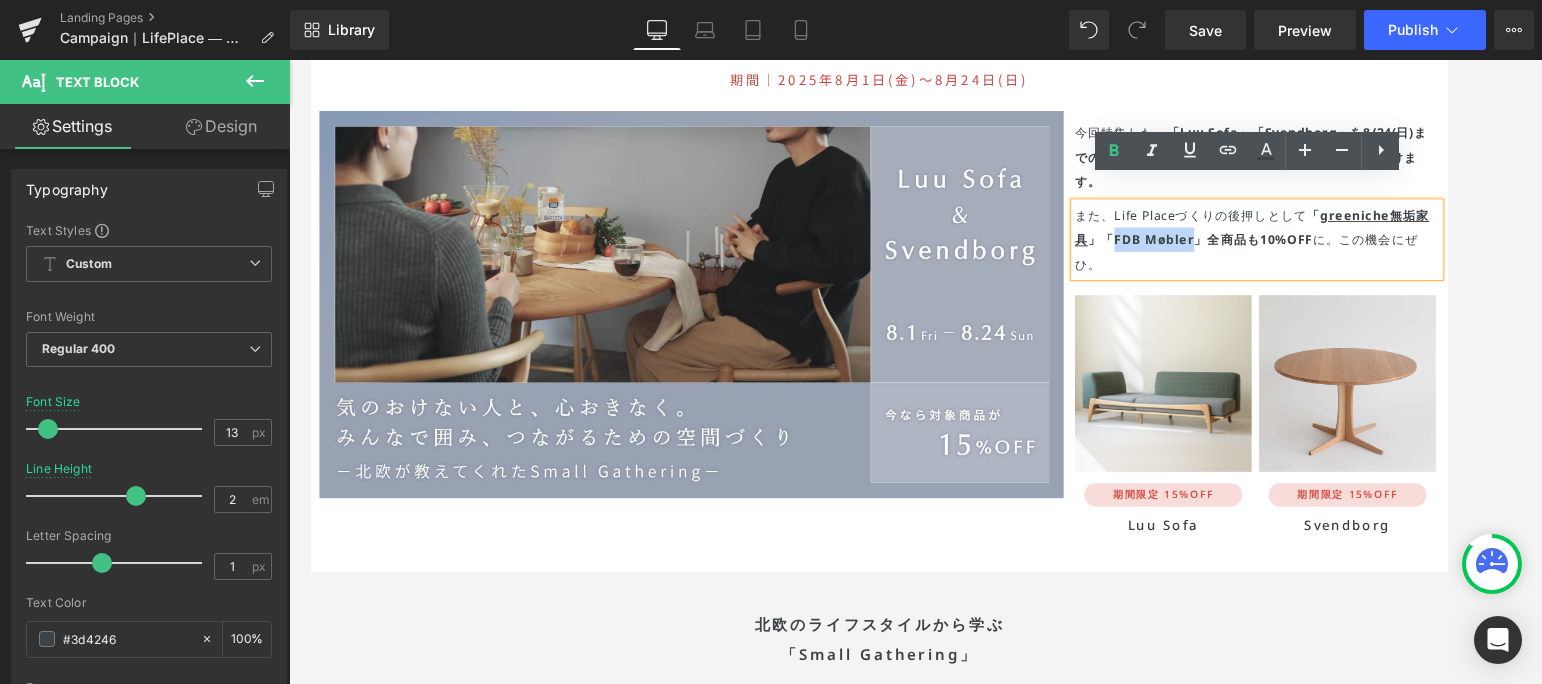 click on "「FDB Møbler」全商品も10%OFF" at bounding box center [1263, 251] 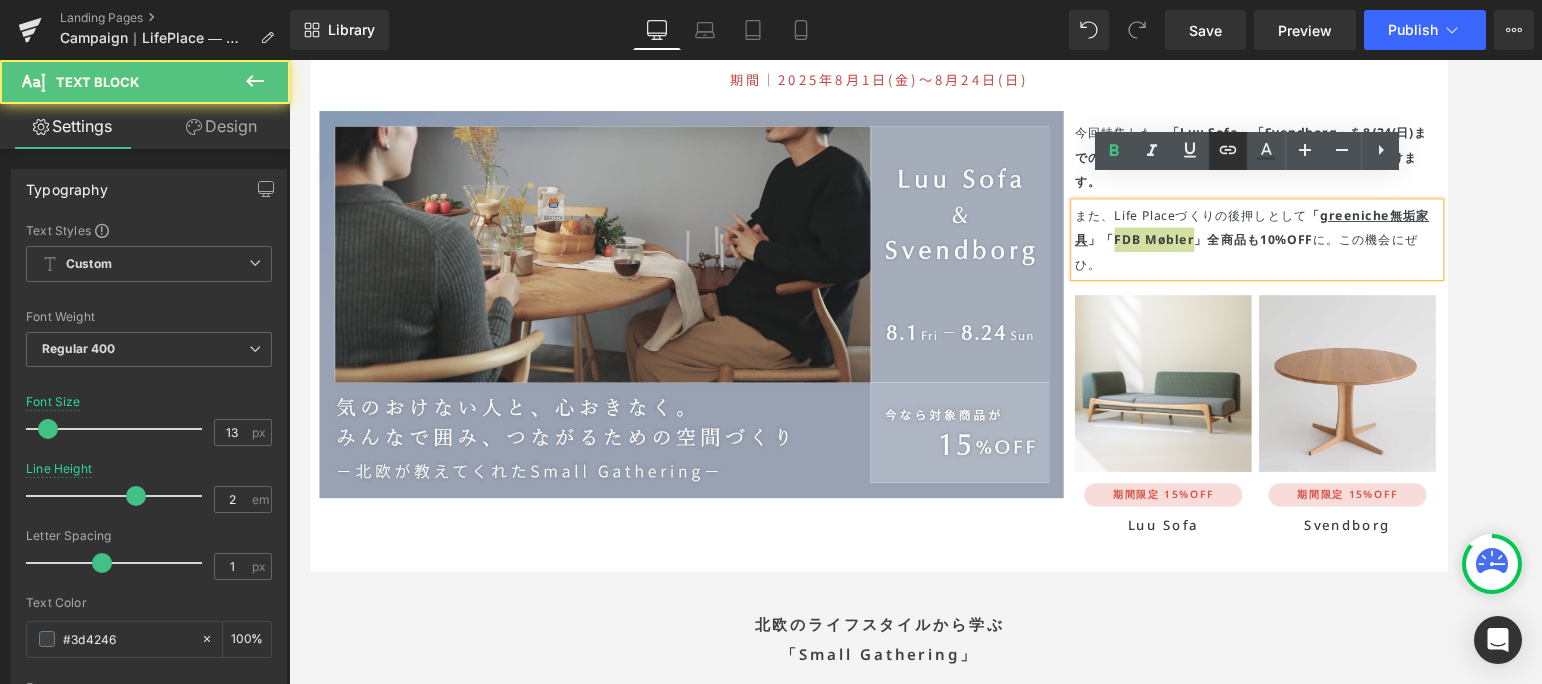 click 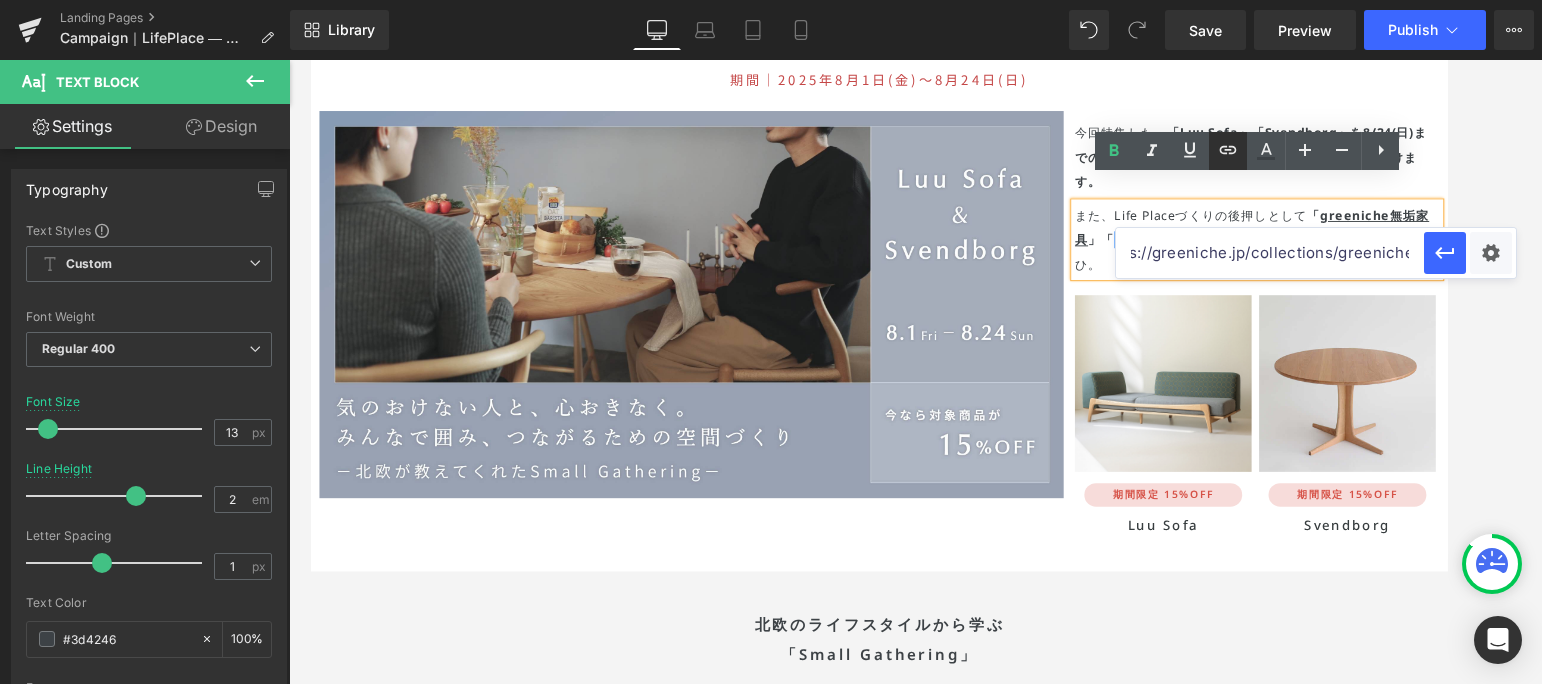 scroll, scrollTop: 0, scrollLeft: 0, axis: both 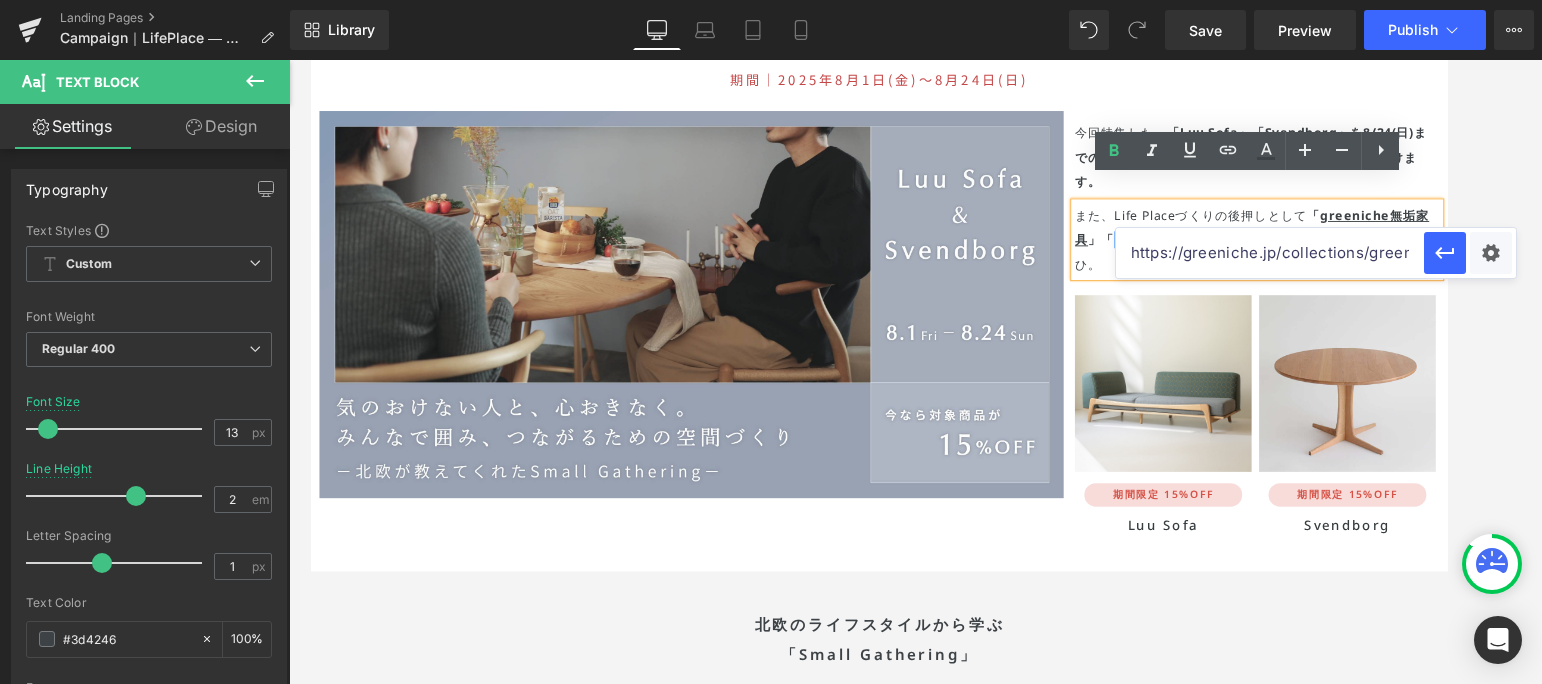 click on "https://greeniche.jp/collections/greeniche" at bounding box center [1270, 253] 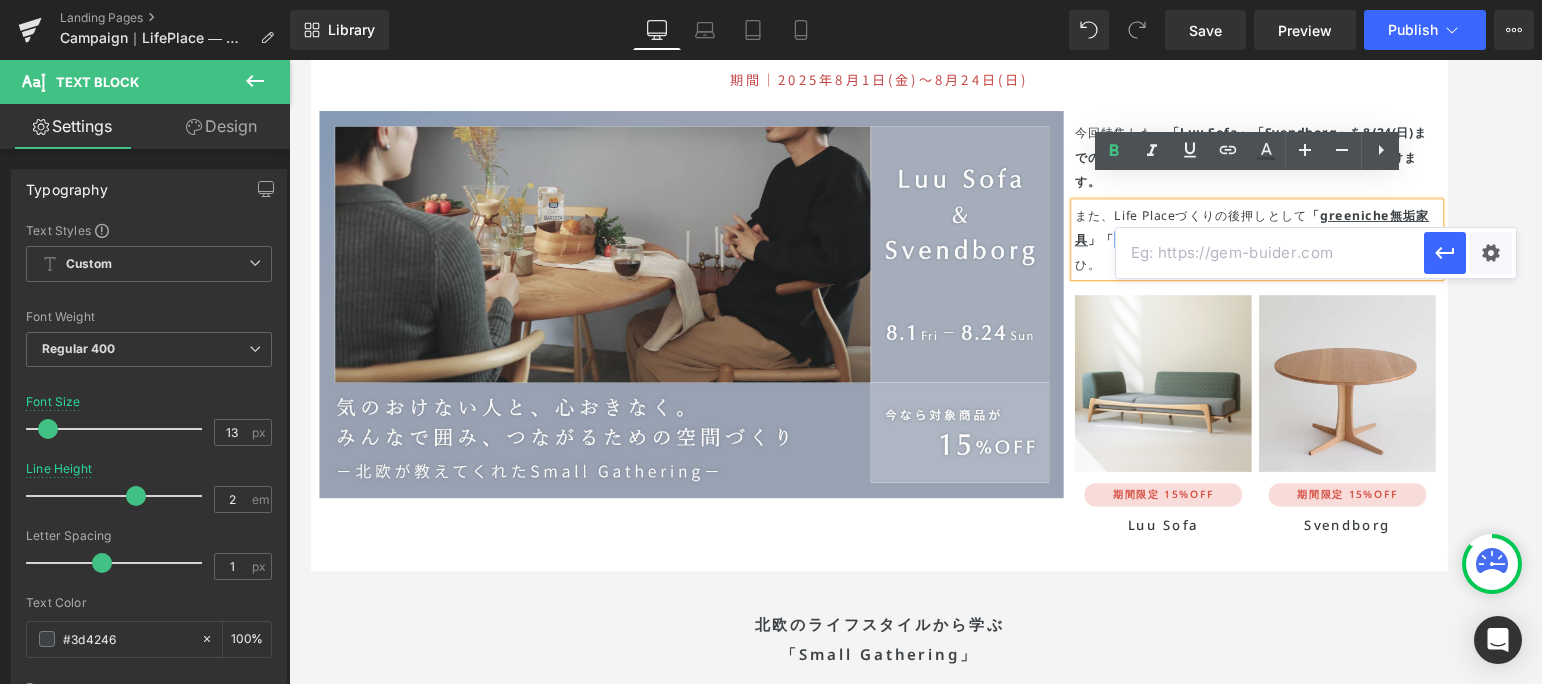 paste on "https://greeniche.jp/collections/fdb-mobler" 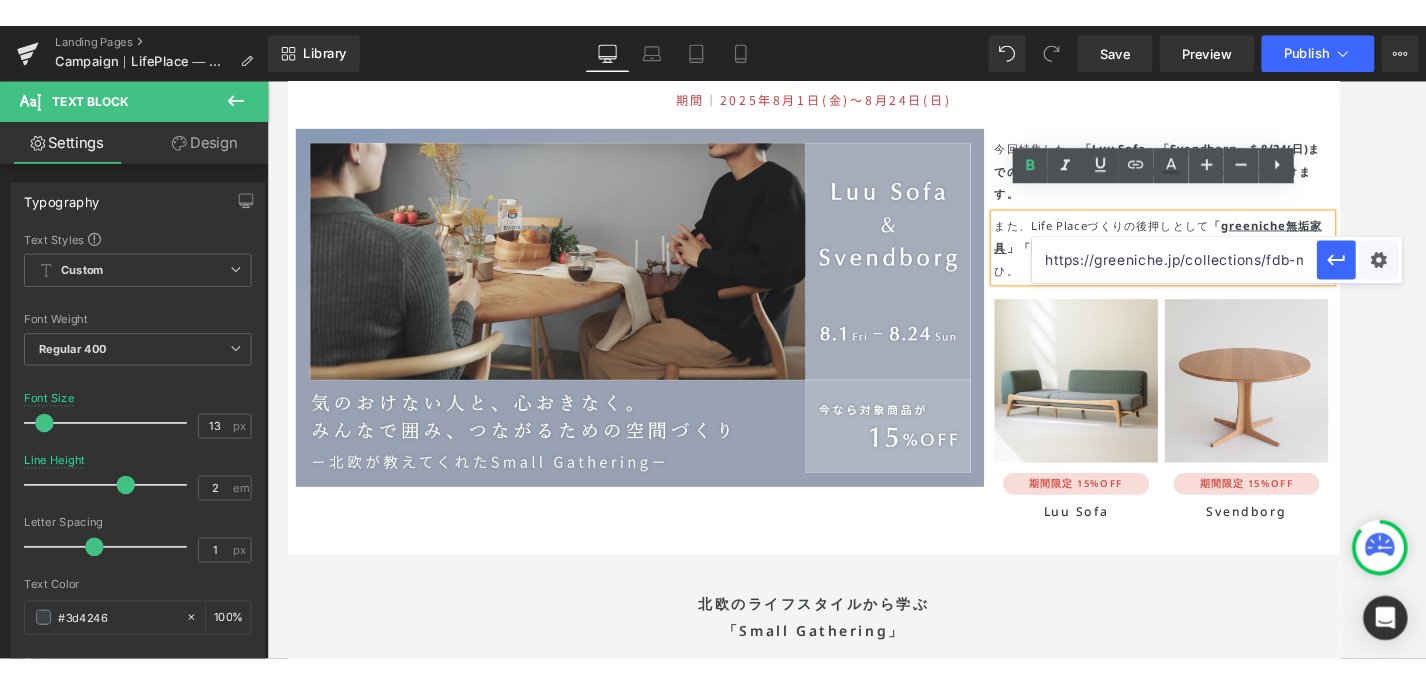 scroll, scrollTop: 0, scrollLeft: 40, axis: horizontal 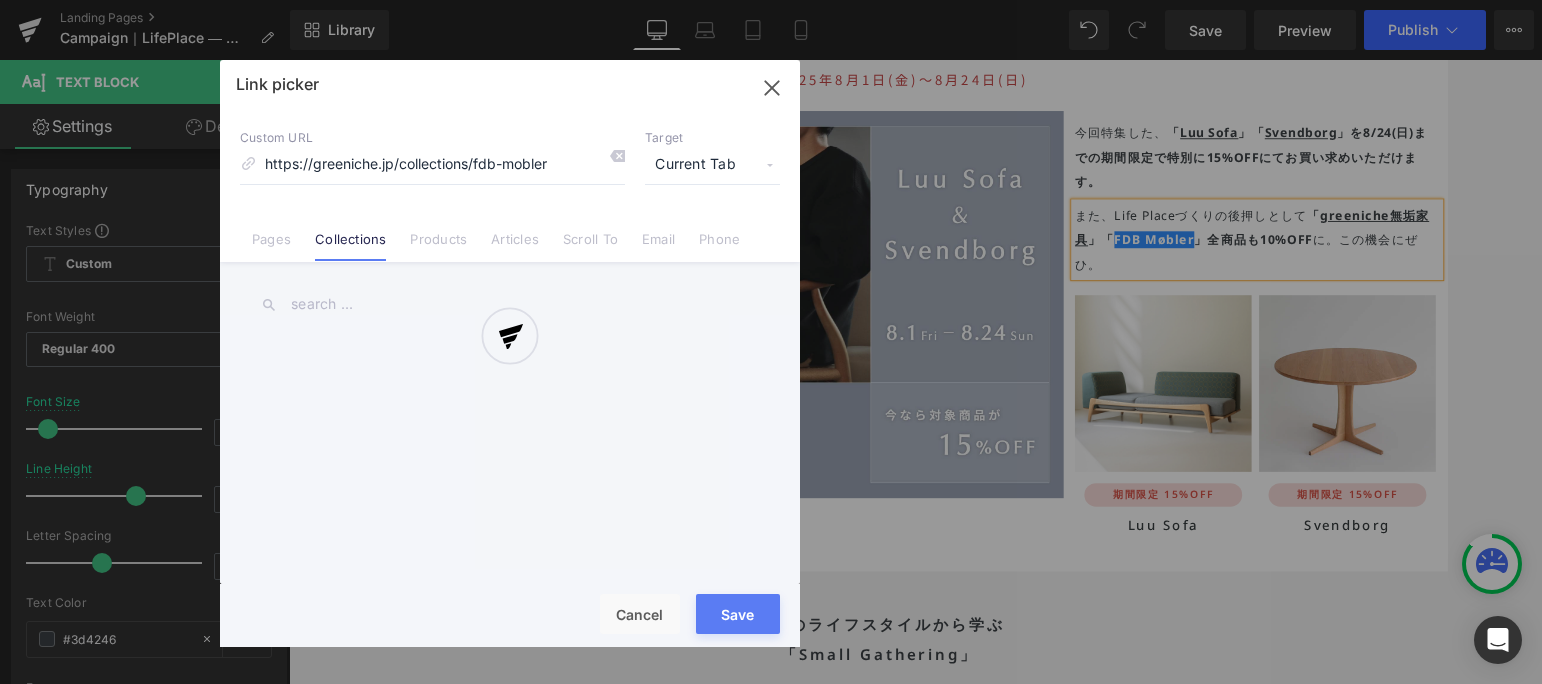 click on "Text Color Highlight Color #333333   Edit or remove link:   Edit   -   Unlink   -   Cancel             https://greeniche.jp/collections/fdb-mobler                                 Link picker Back to Library   Insert           Custom URL   https://greeniche.jp/collections/fdb-mobler                 Target   Current Tab     Current Tab   New Tab                 Pages       Collections       Products       Articles       Scroll To       Email       Phone                                                       Email Address     Subject     Message             Phone Number           Save Cancel" at bounding box center [771, 0] 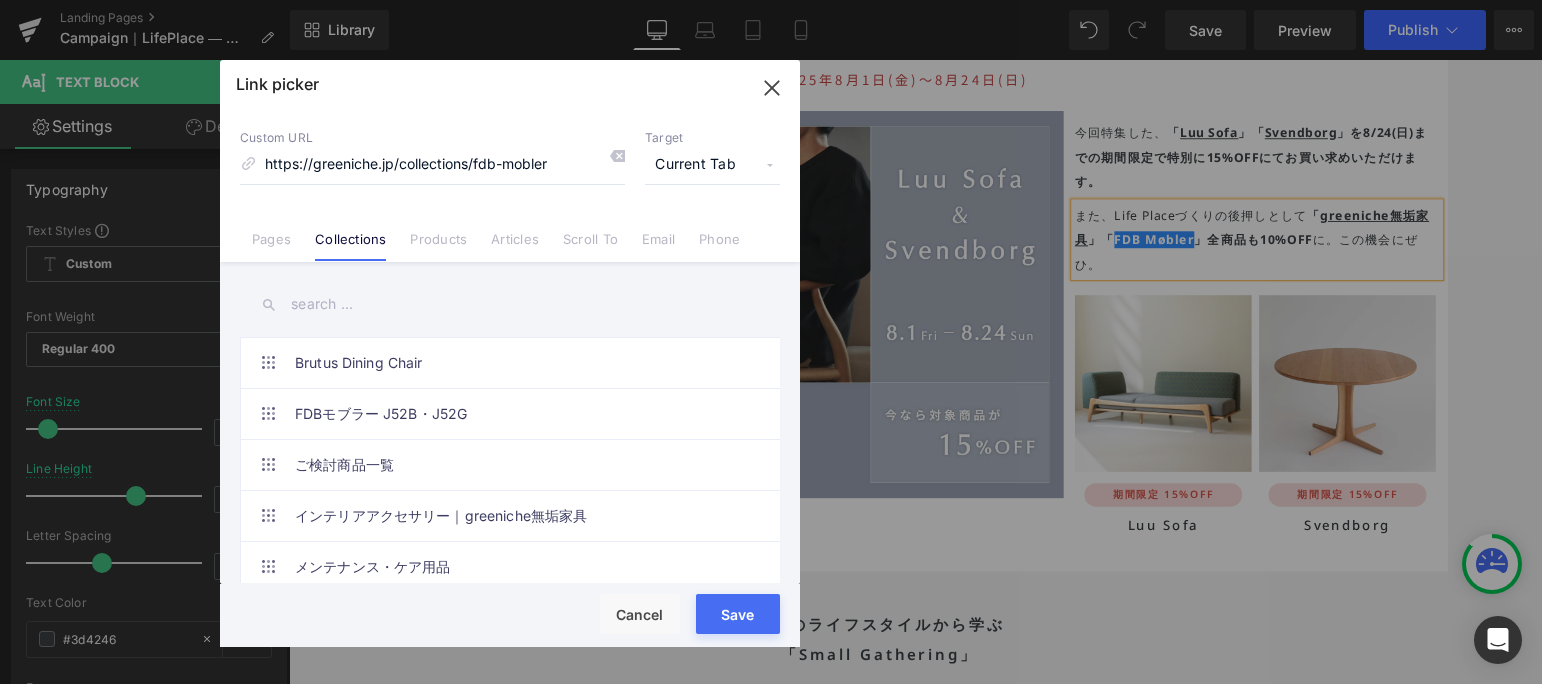 click on "Current Tab" at bounding box center [712, 165] 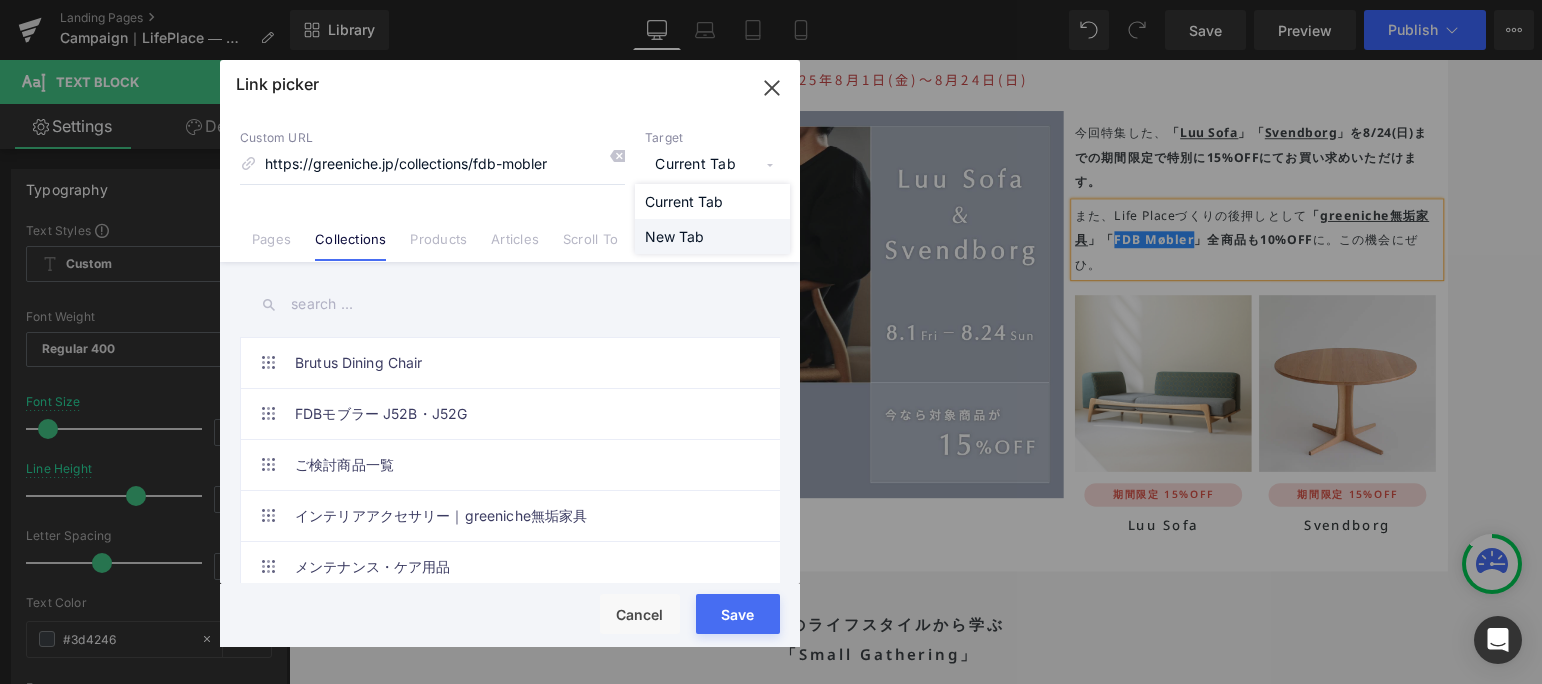 click on "New Tab" at bounding box center (712, 236) 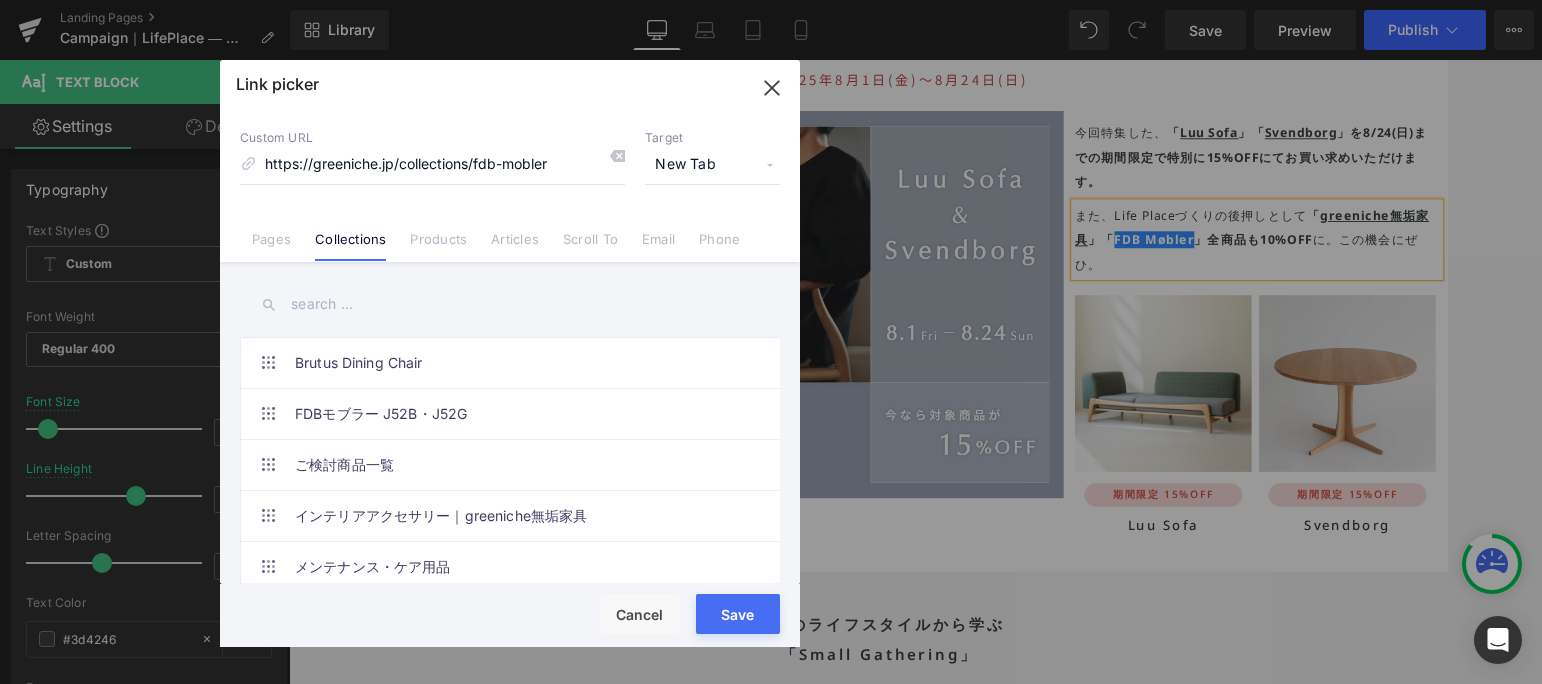click on "Save" at bounding box center (738, 614) 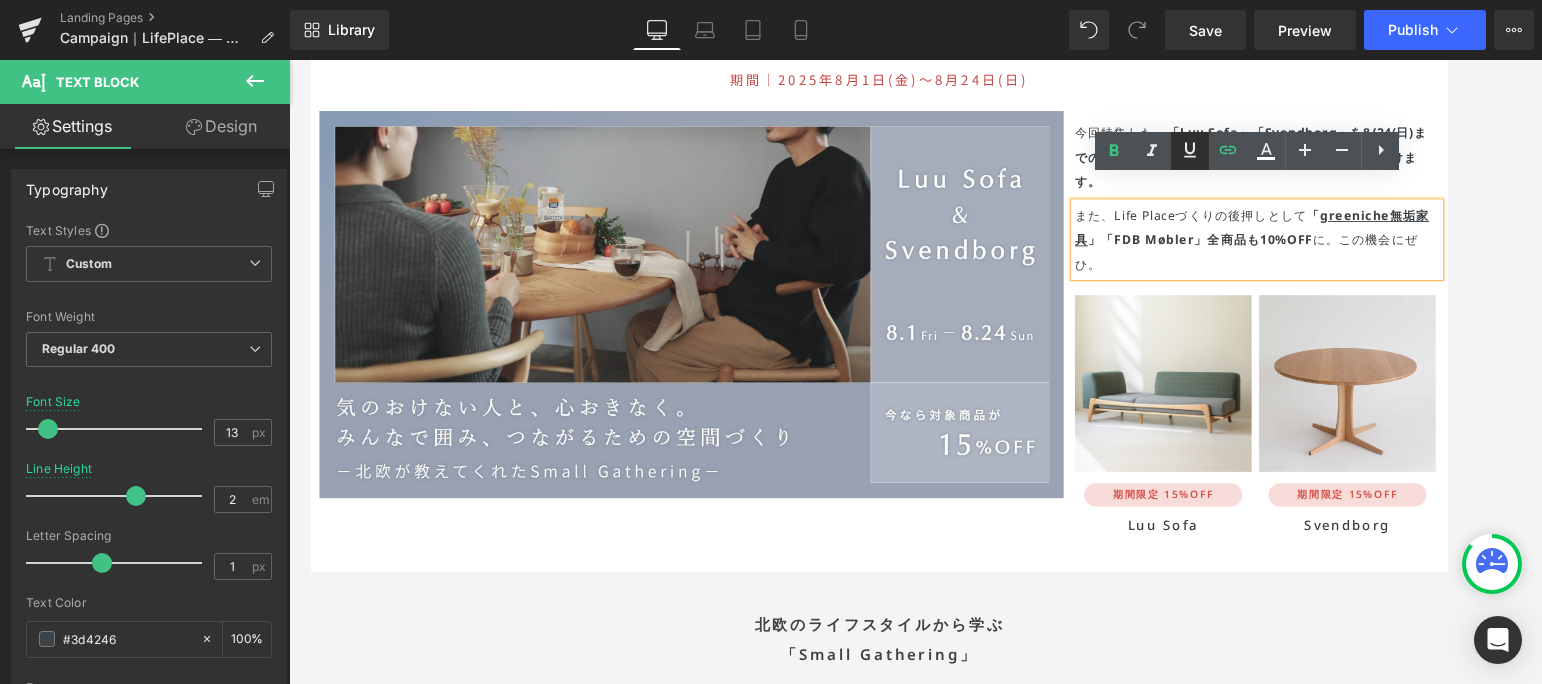 click 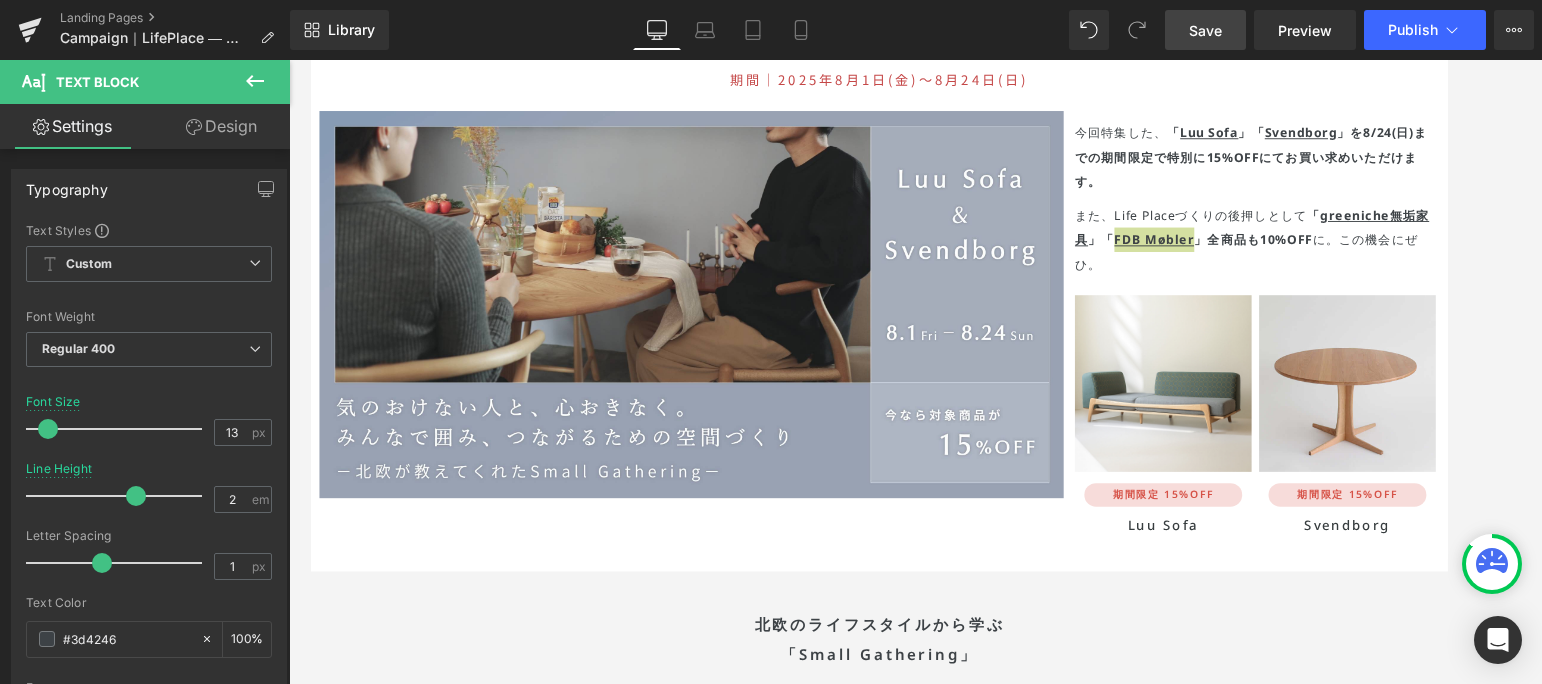 click on "Save" at bounding box center (1205, 30) 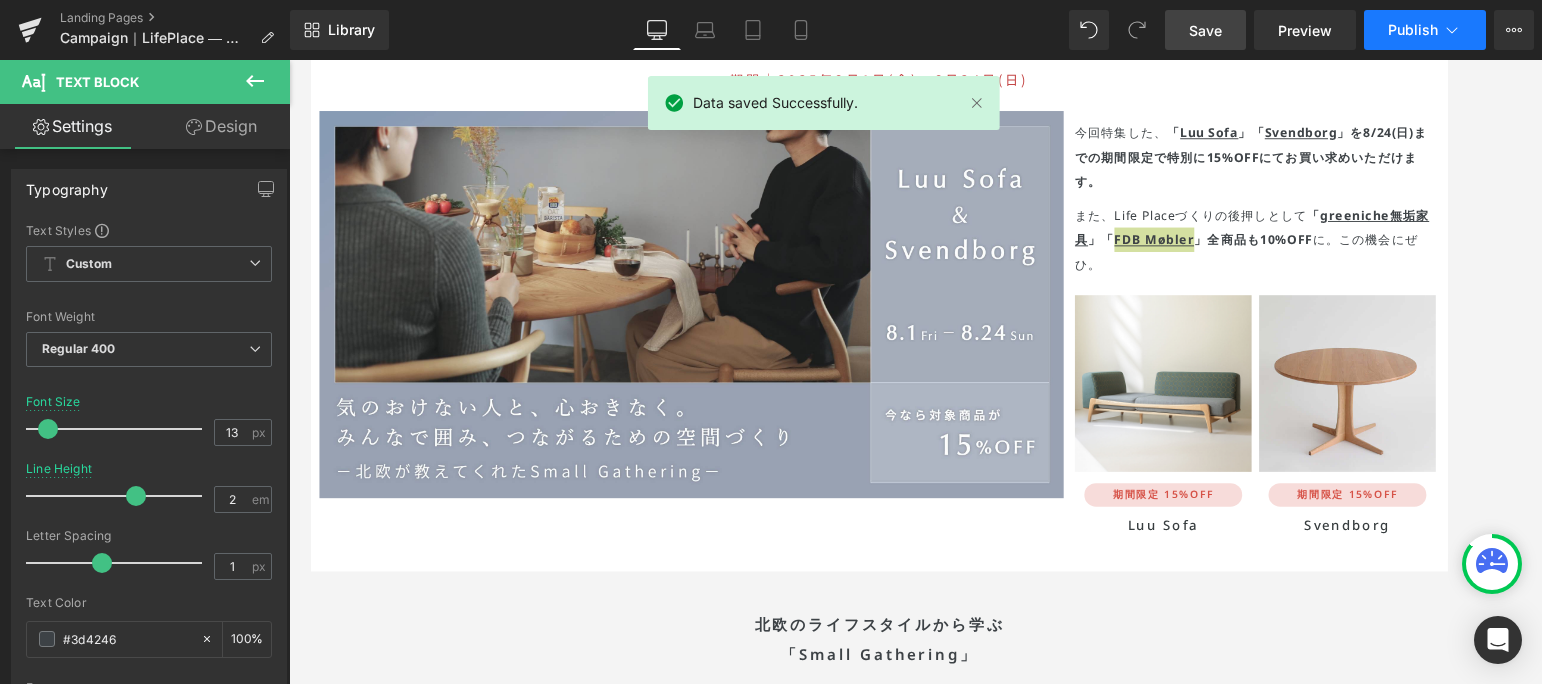 click on "Publish" at bounding box center [1413, 30] 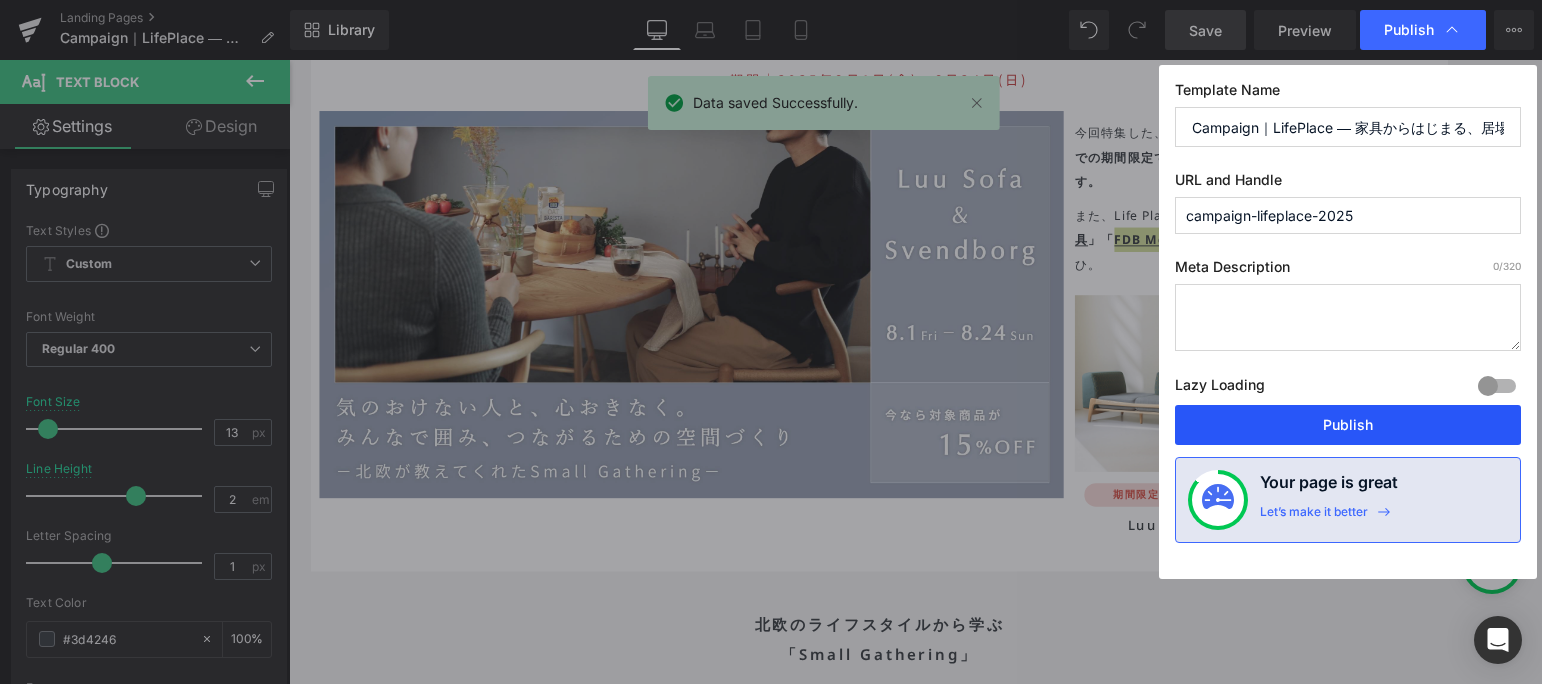 drag, startPoint x: 1371, startPoint y: 421, endPoint x: 1128, endPoint y: 385, distance: 245.65219 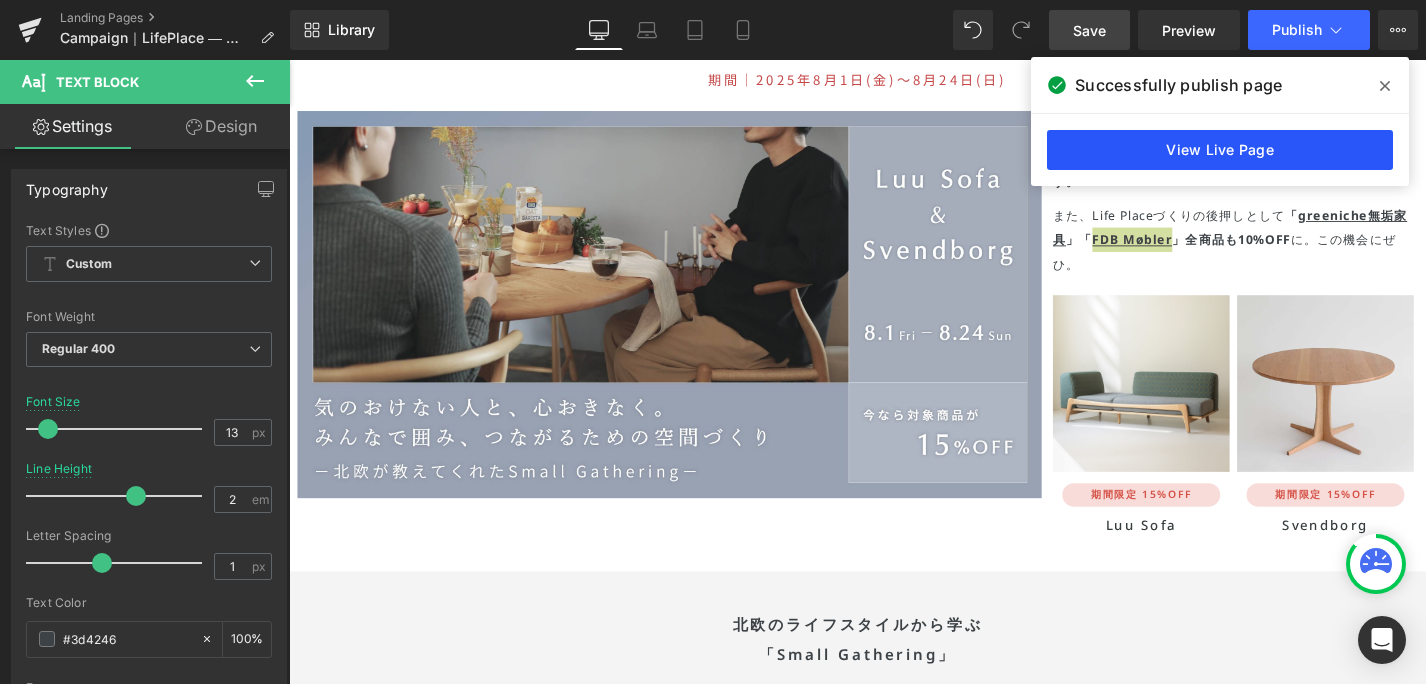 click on "View Live Page" at bounding box center (1220, 150) 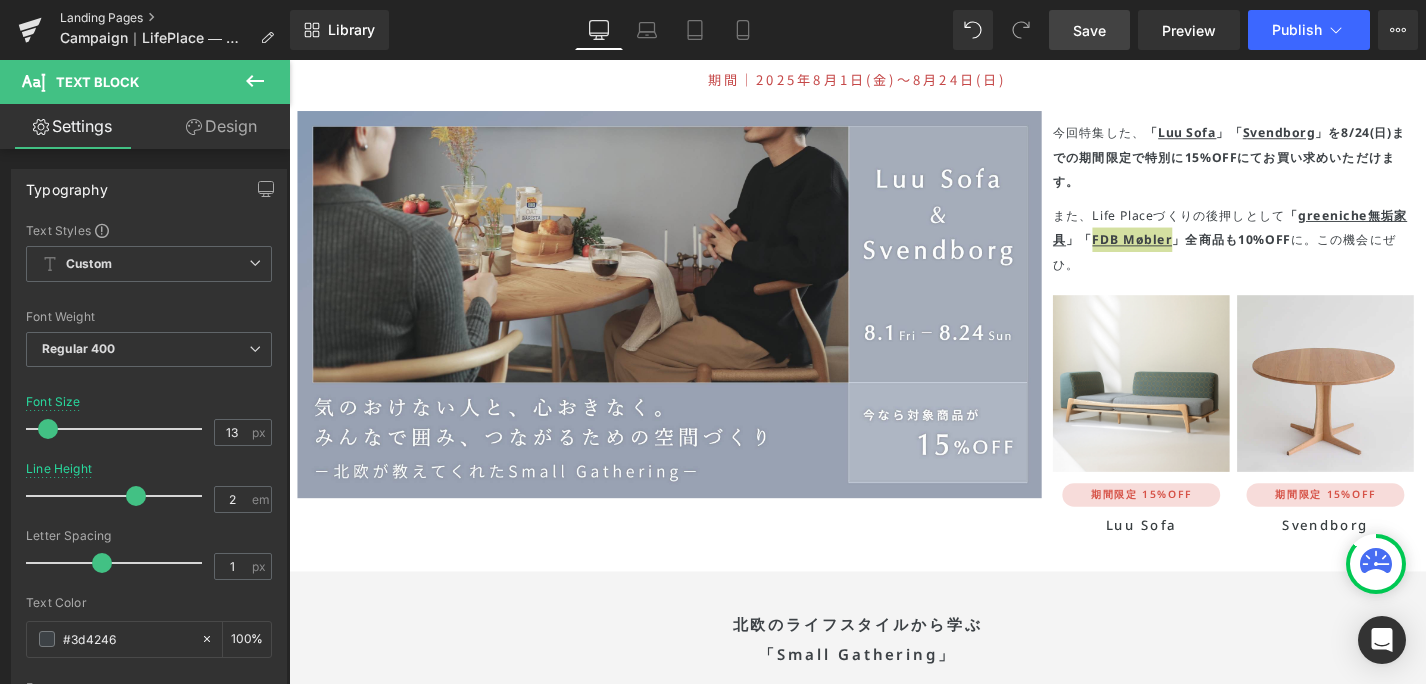 click on "Landing Pages" at bounding box center (175, 18) 